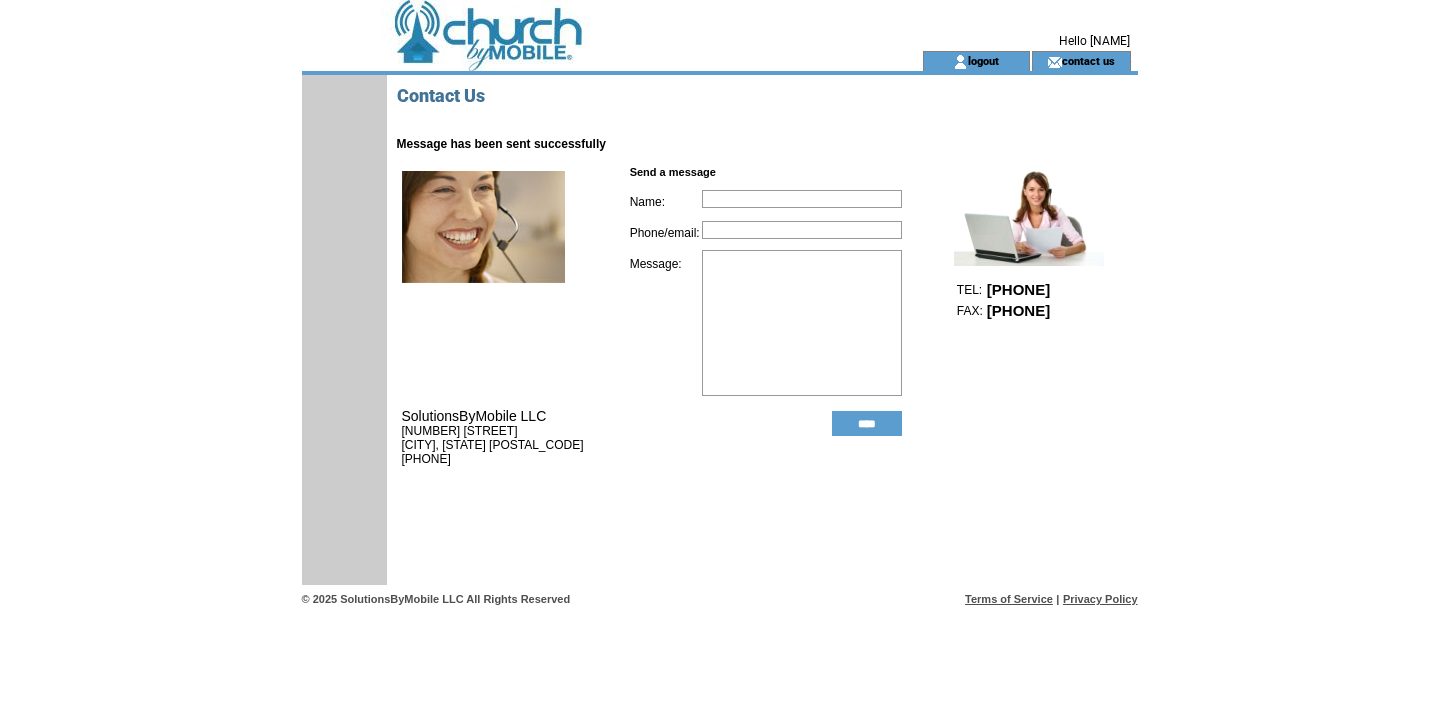 scroll, scrollTop: 0, scrollLeft: 0, axis: both 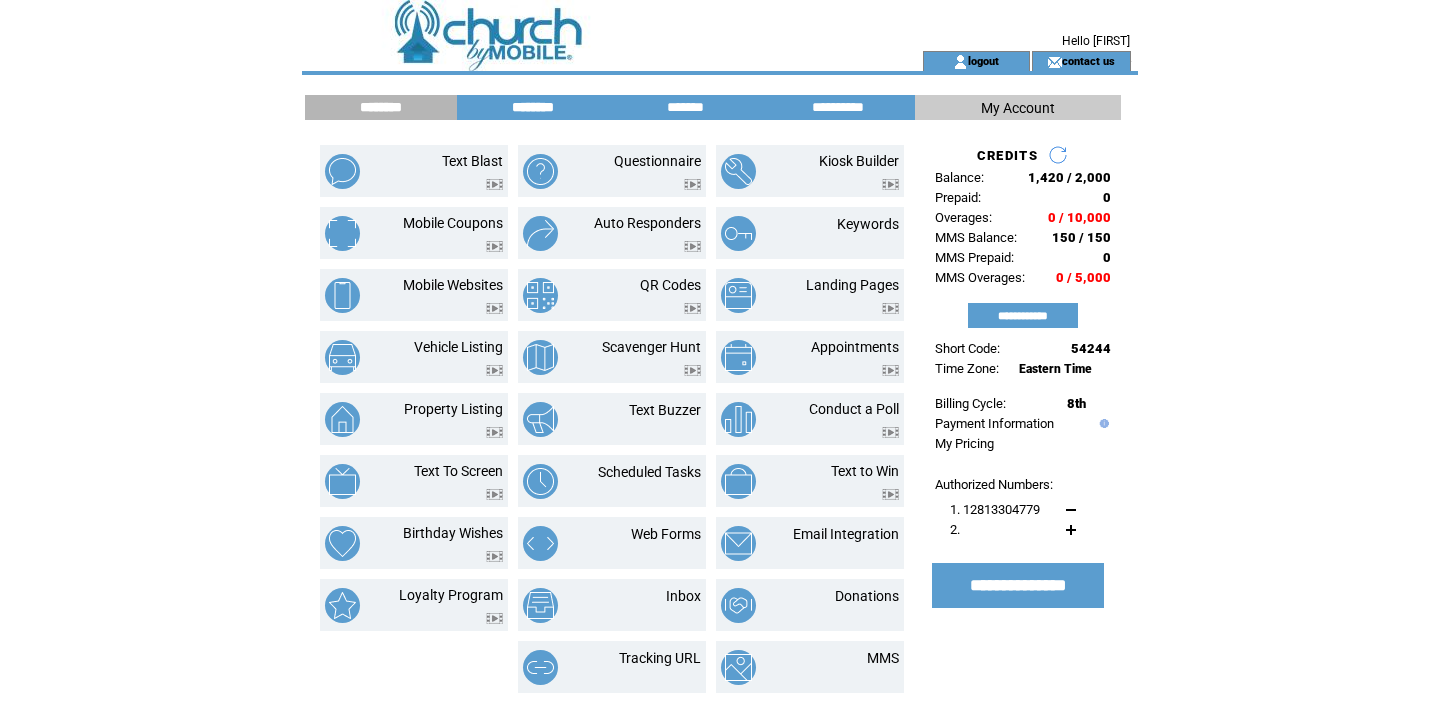 click on "********" at bounding box center (533, 107) 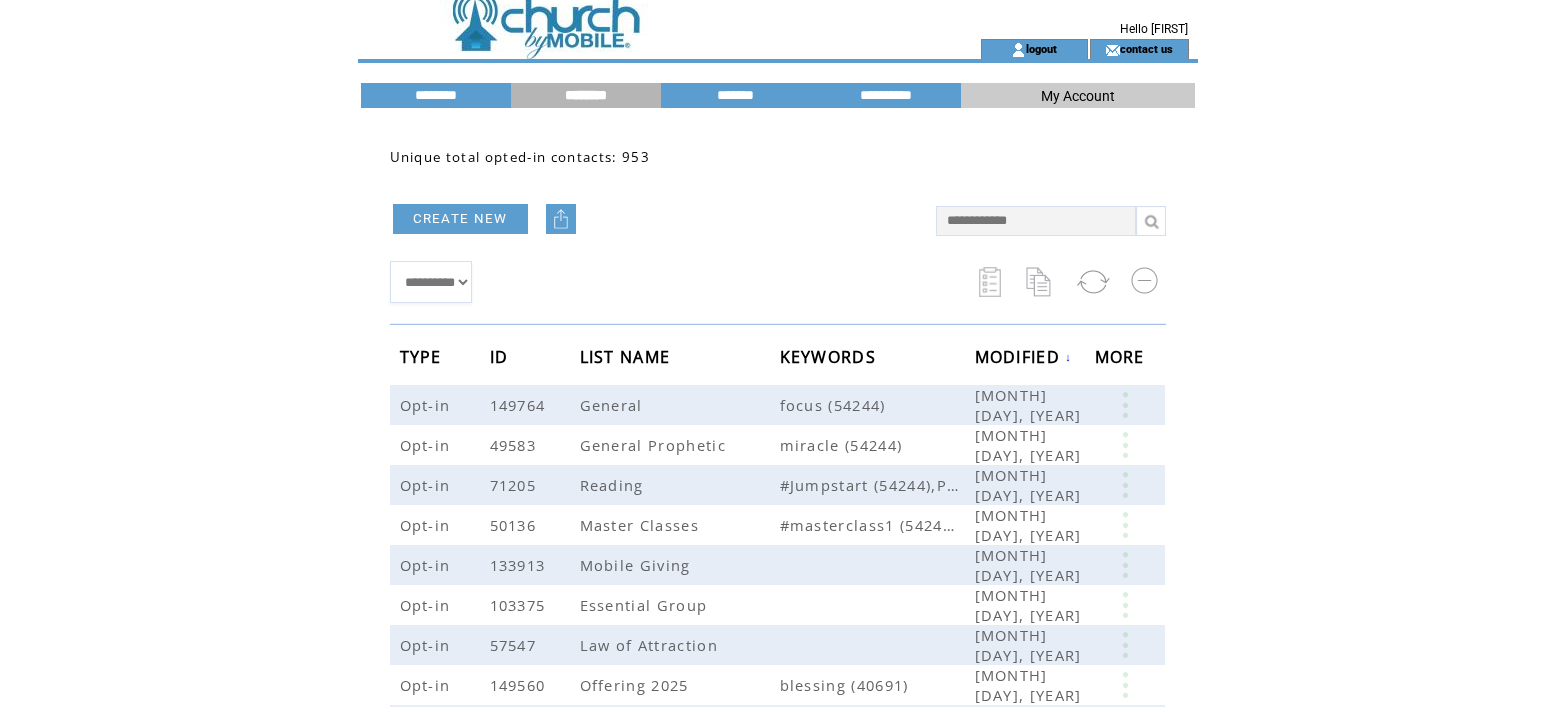 scroll, scrollTop: 0, scrollLeft: 0, axis: both 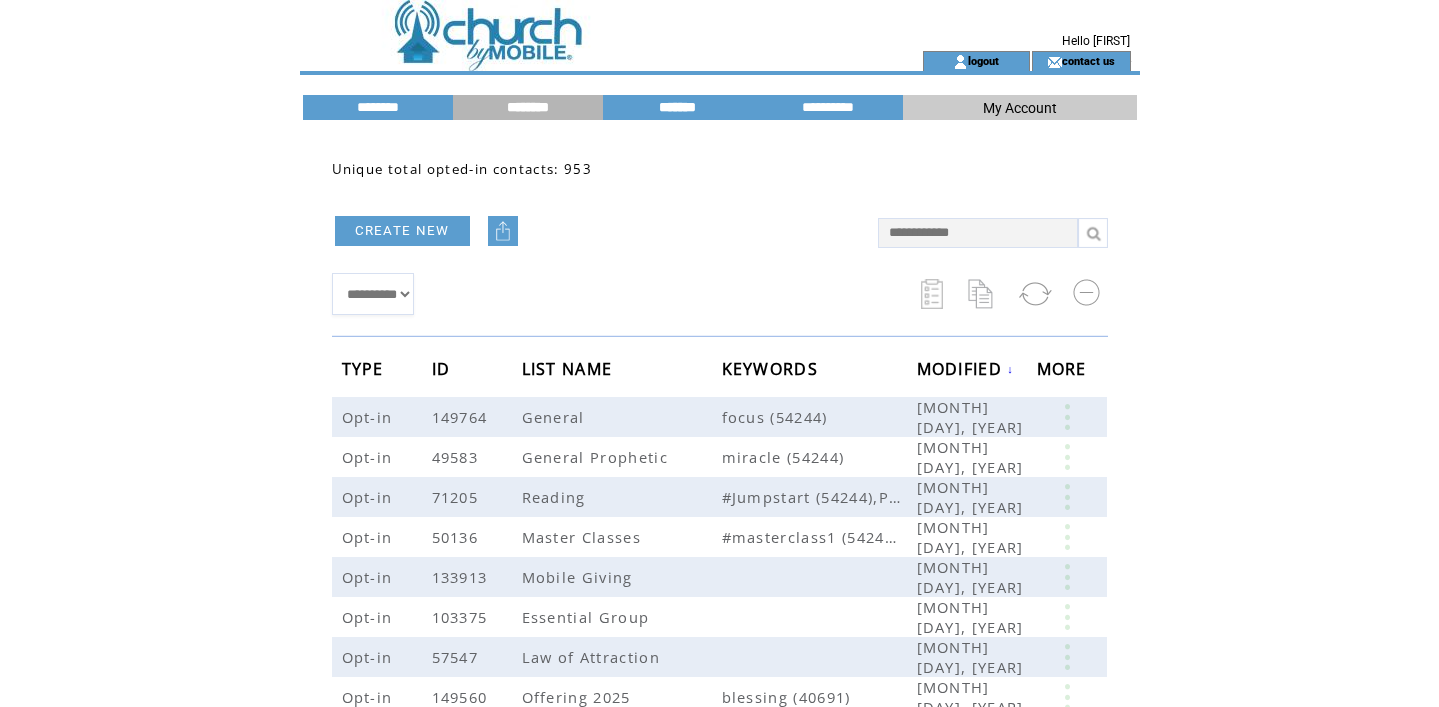 click on "*******" at bounding box center (678, 107) 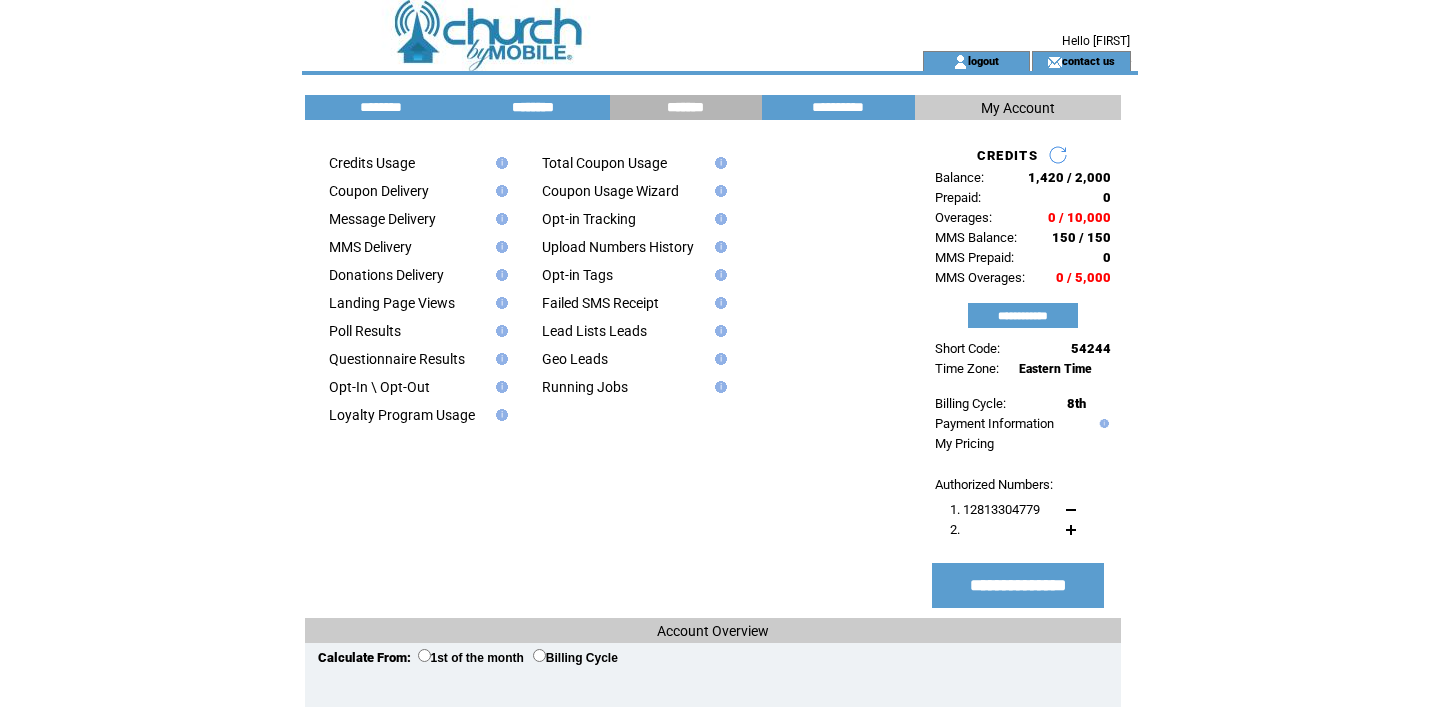 click on "********" at bounding box center [533, 107] 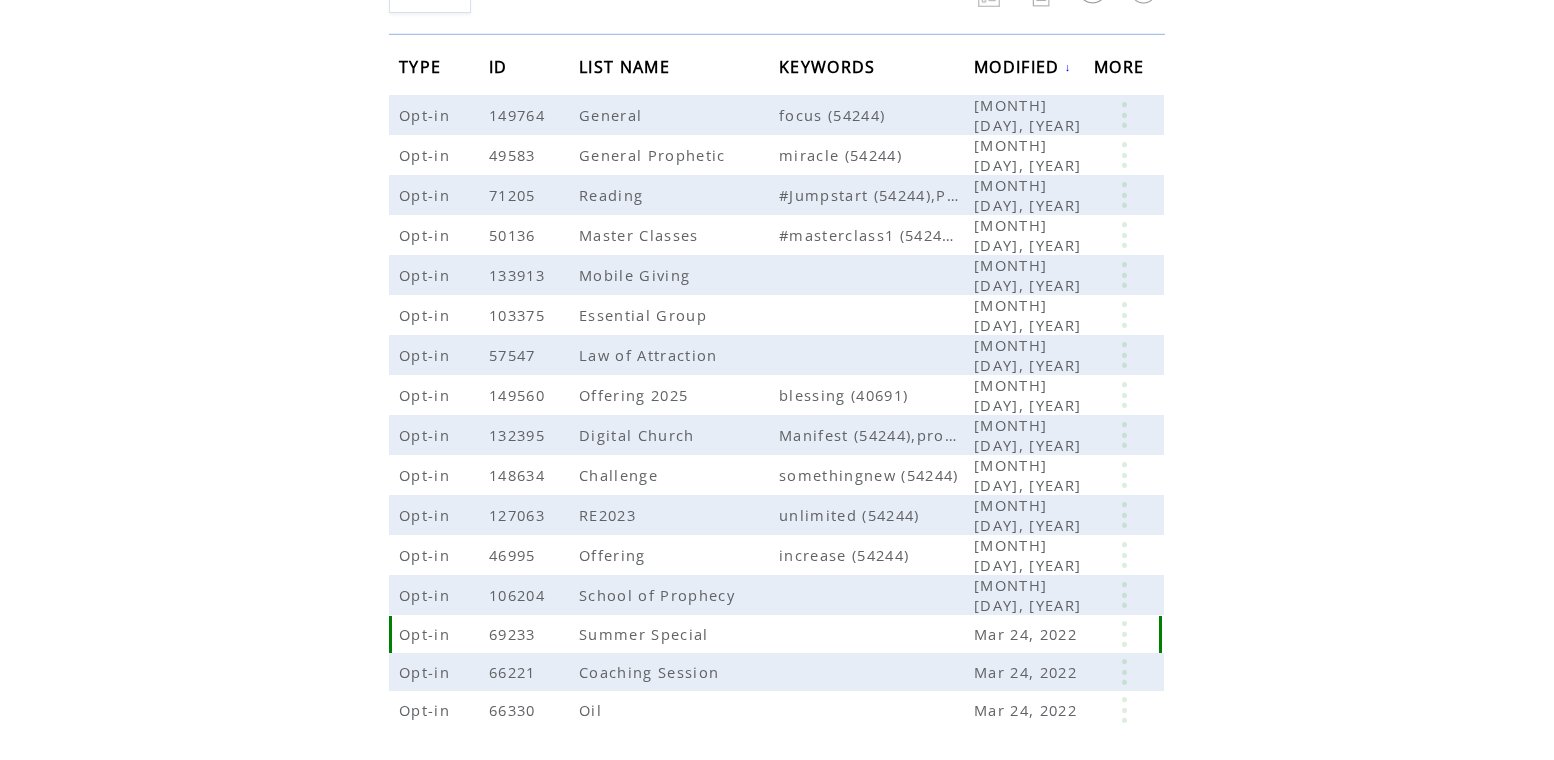 scroll, scrollTop: 304, scrollLeft: 0, axis: vertical 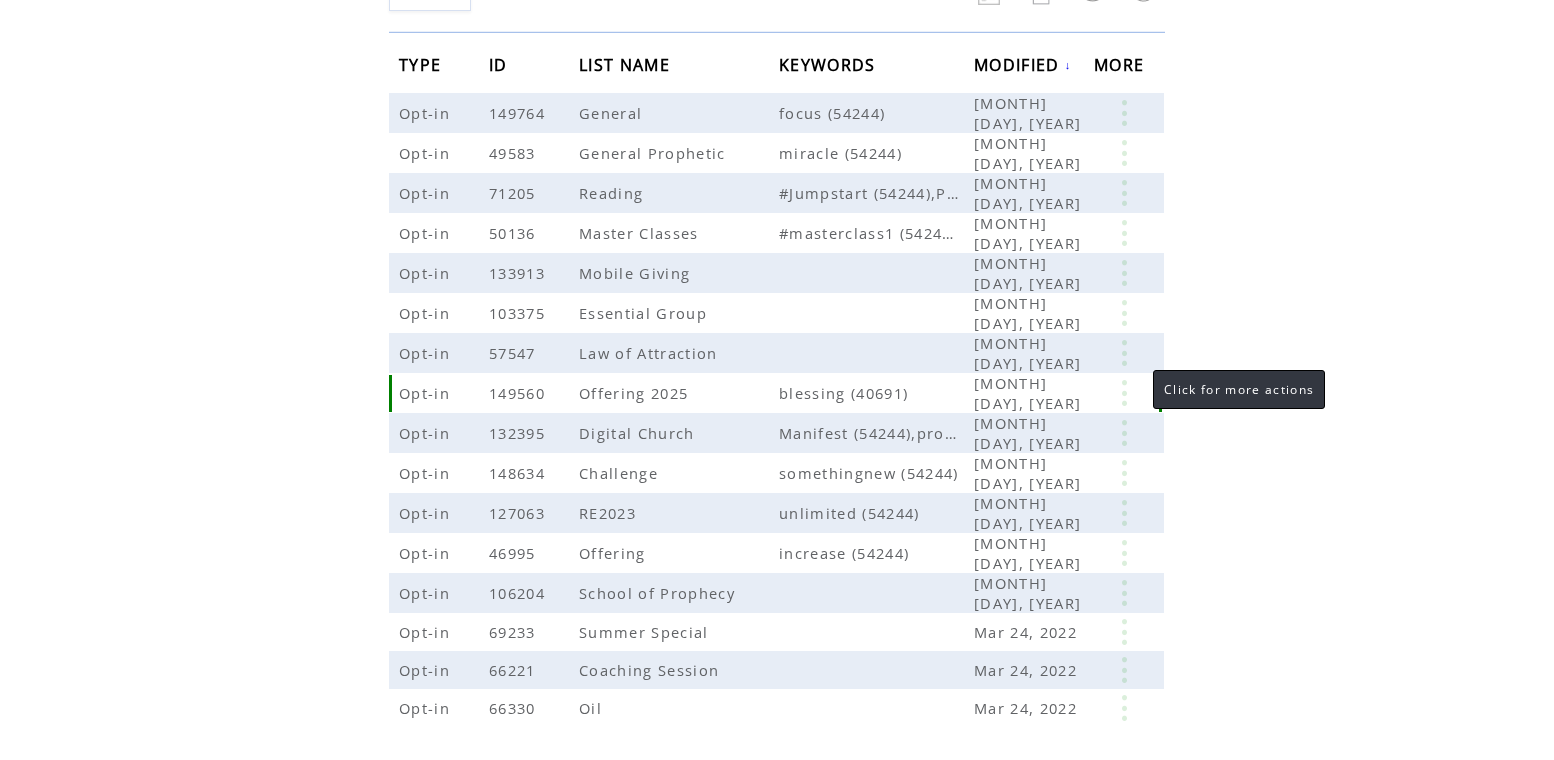 click at bounding box center [1124, 393] 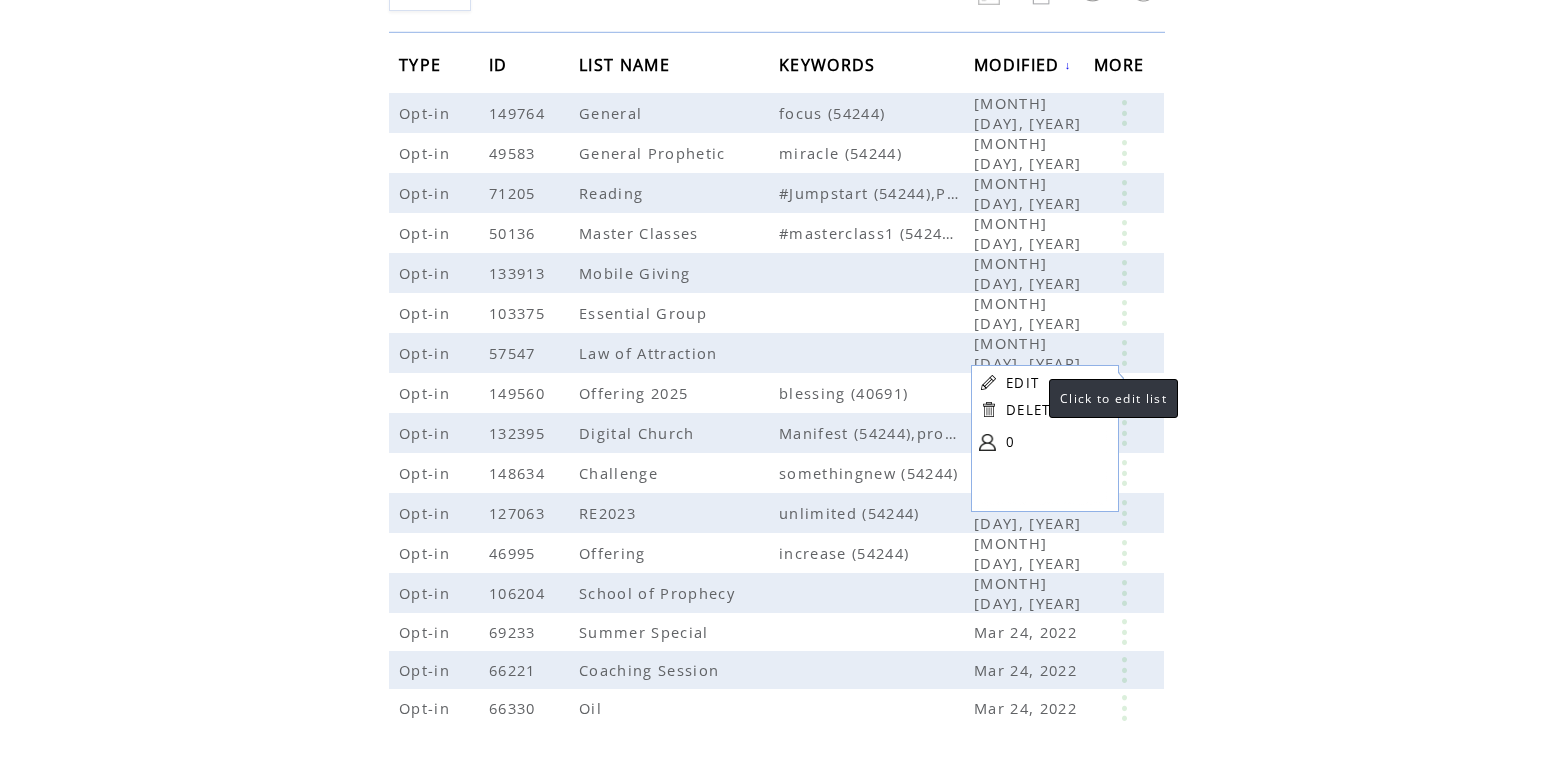click on "EDIT" at bounding box center (1022, 383) 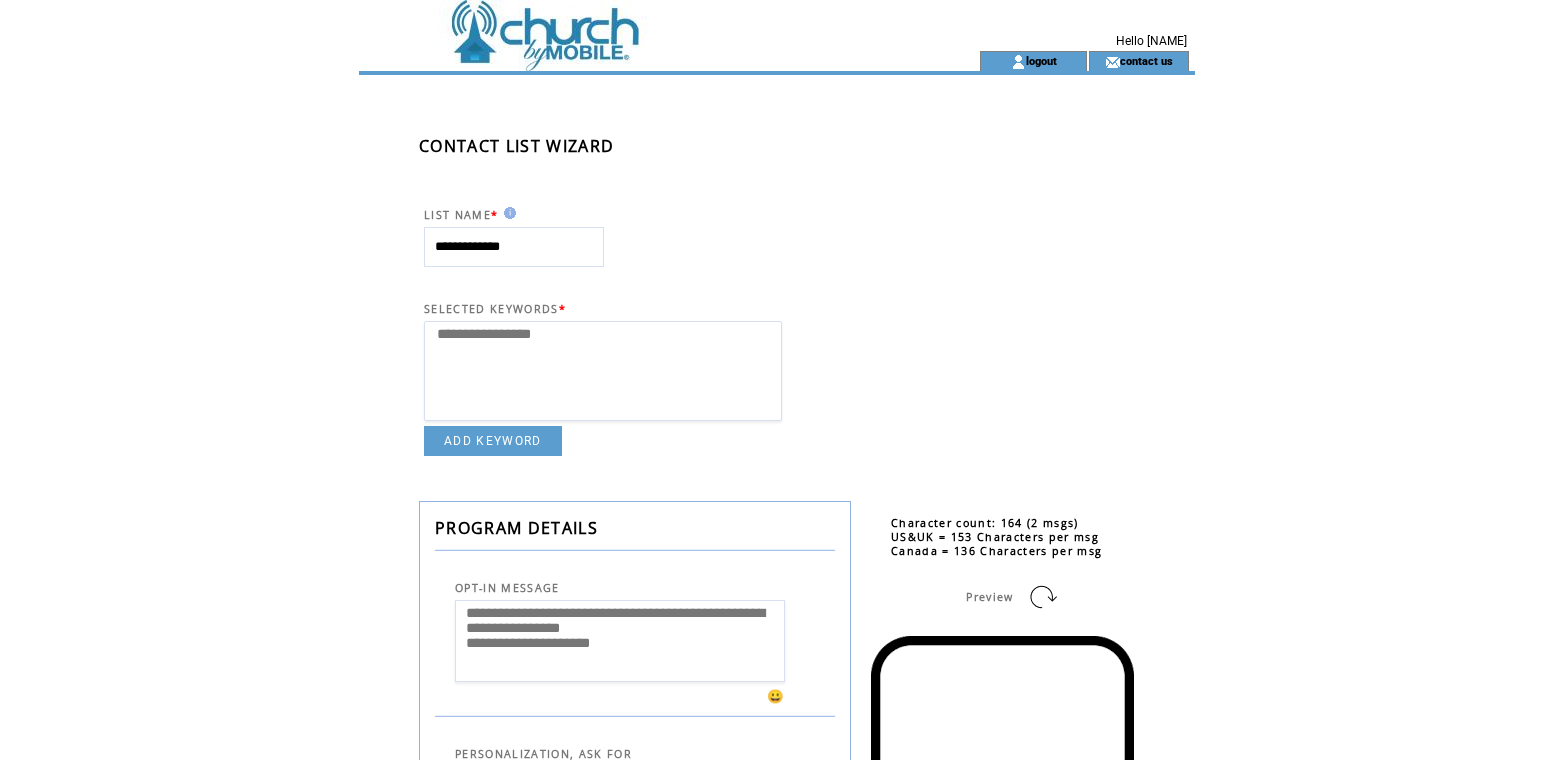 select 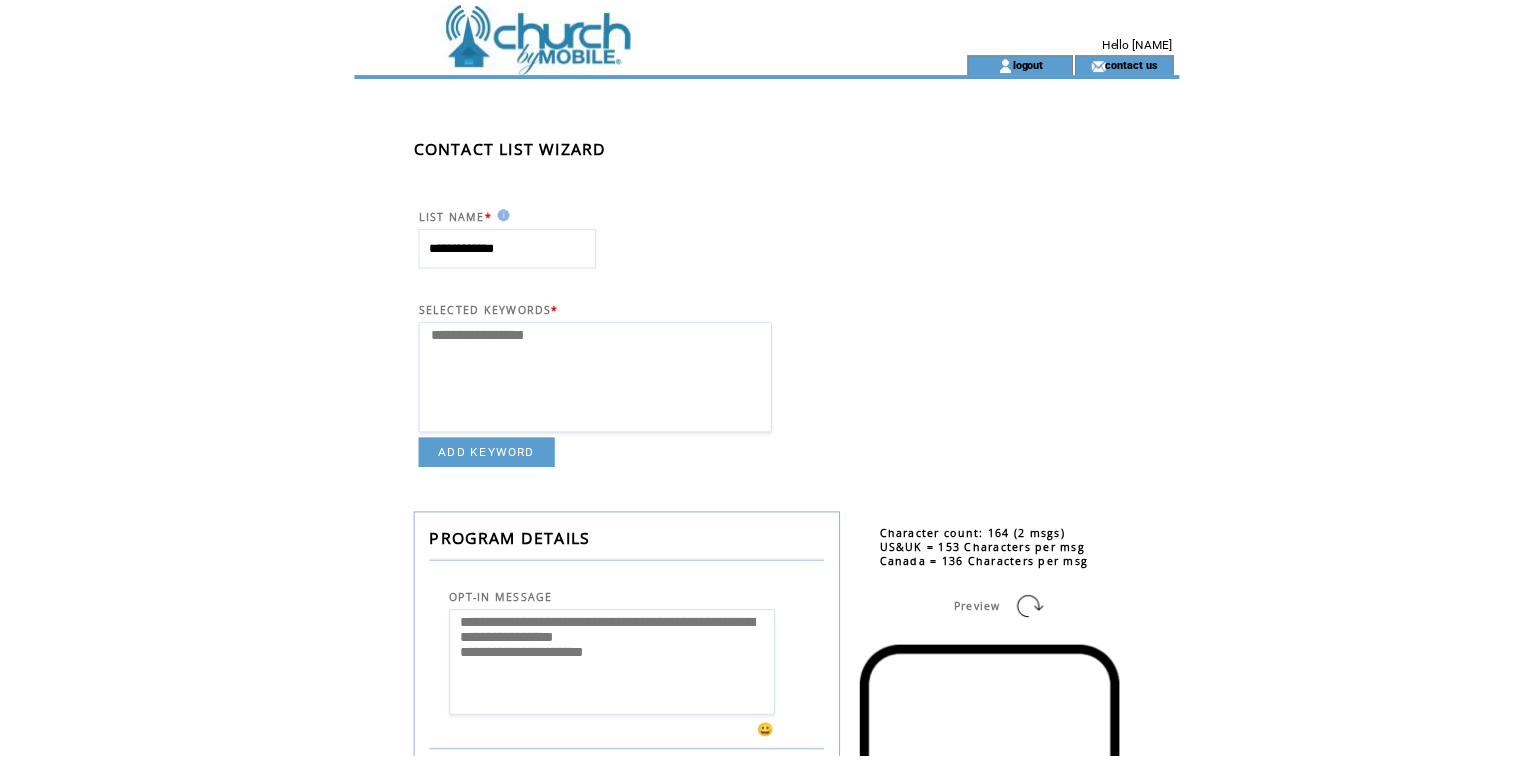 scroll, scrollTop: 0, scrollLeft: 0, axis: both 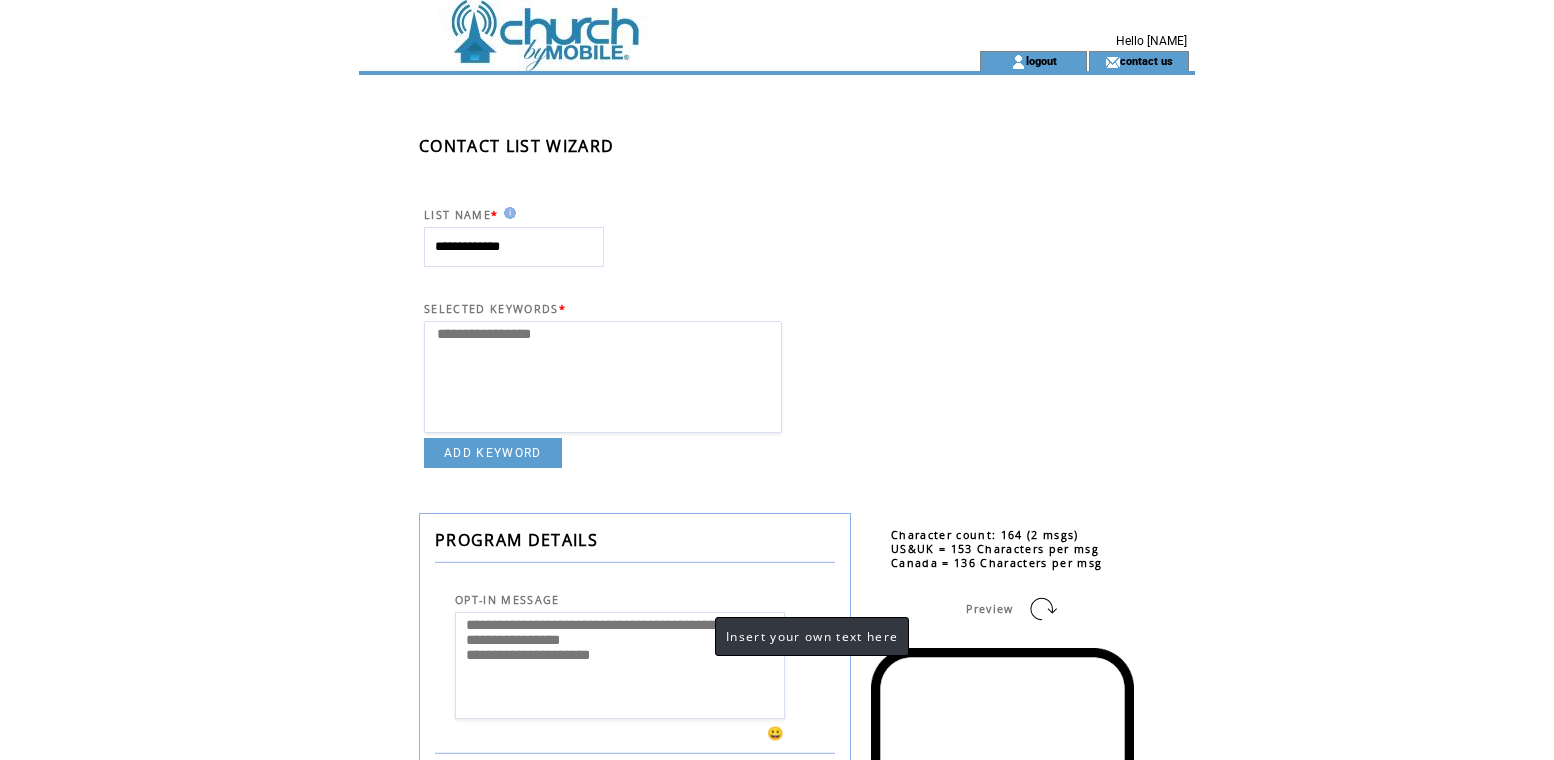 drag, startPoint x: 648, startPoint y: 668, endPoint x: 465, endPoint y: 676, distance: 183.17477 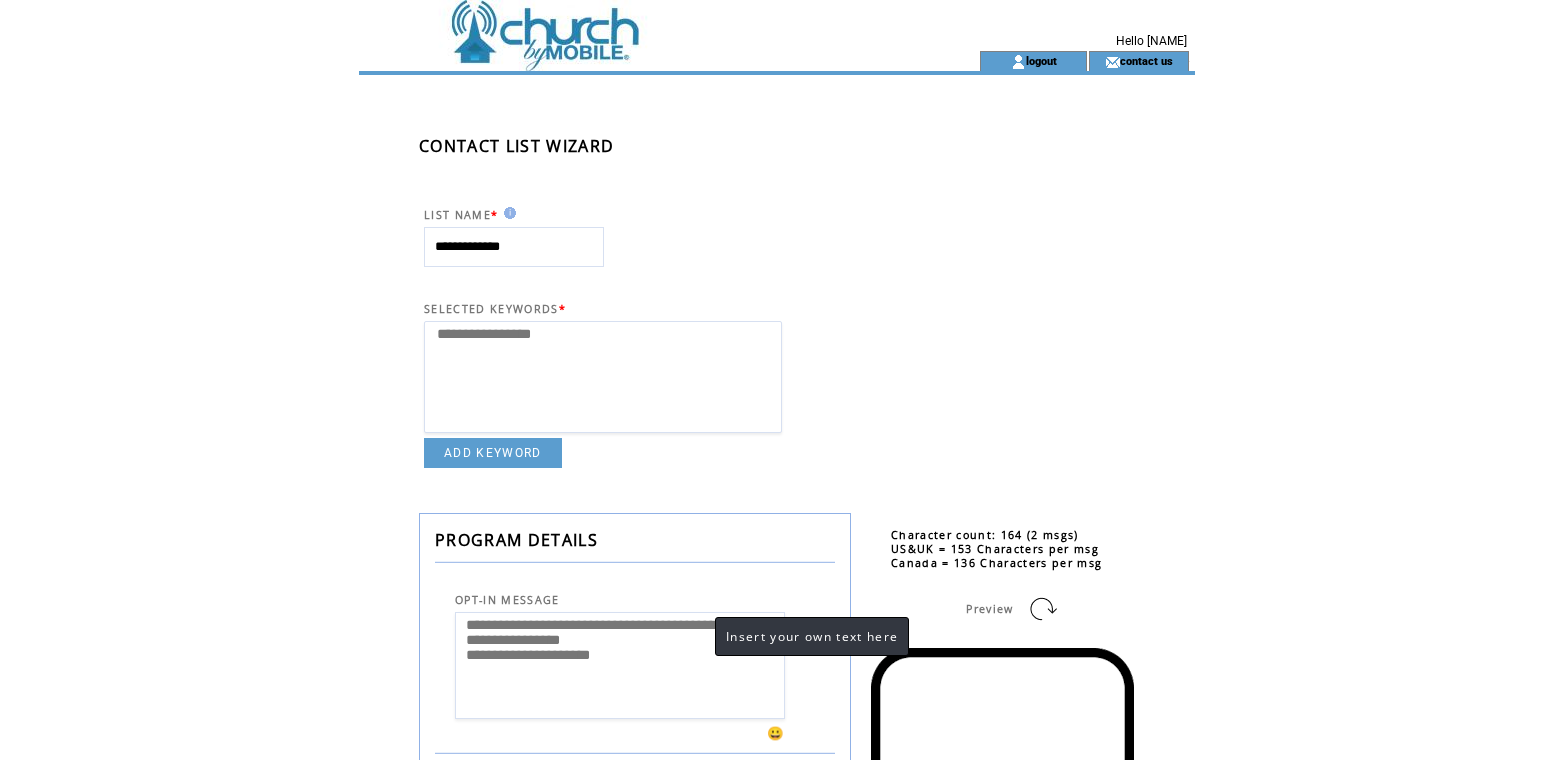 click on "**********" at bounding box center (620, 665) 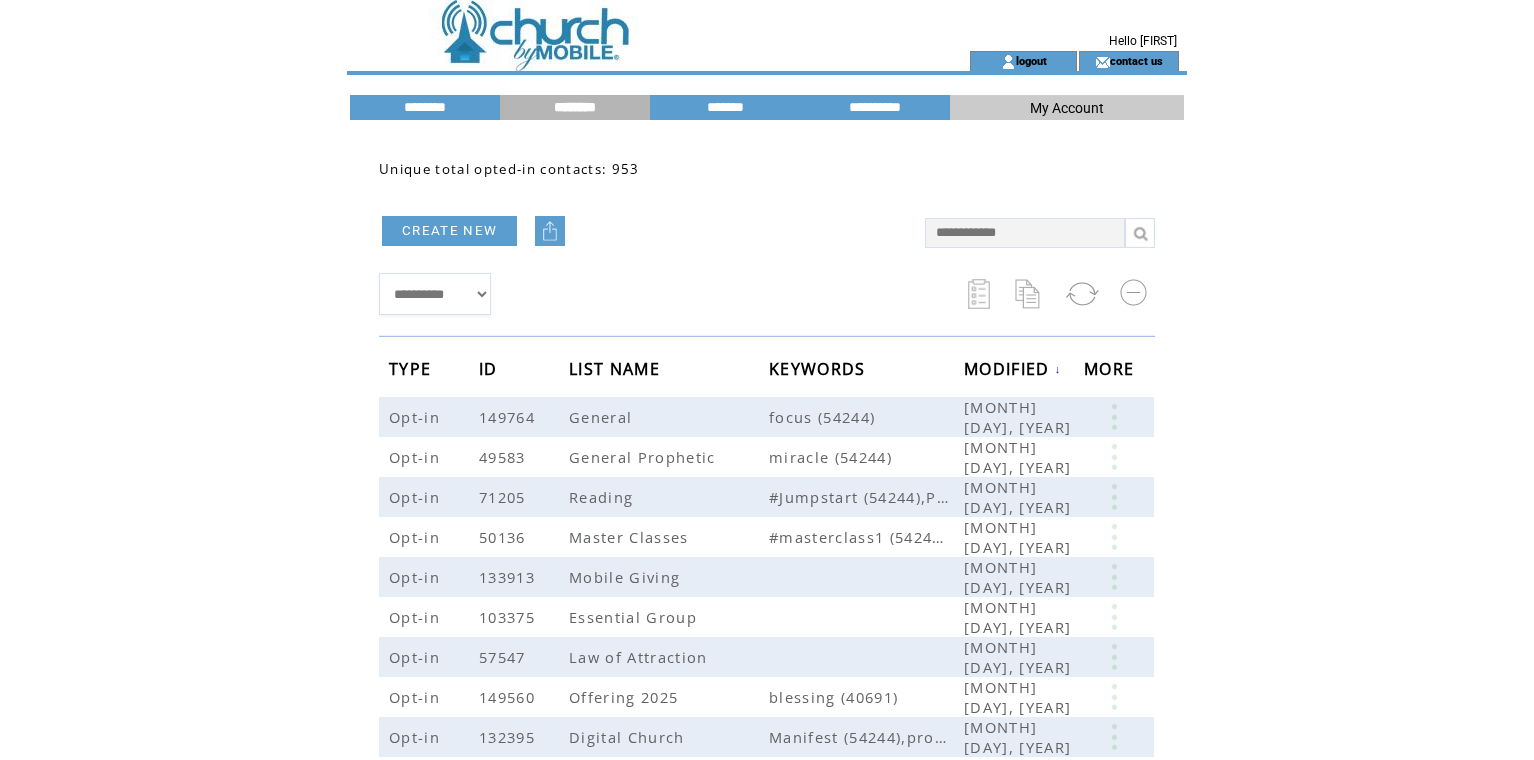scroll, scrollTop: 304, scrollLeft: 0, axis: vertical 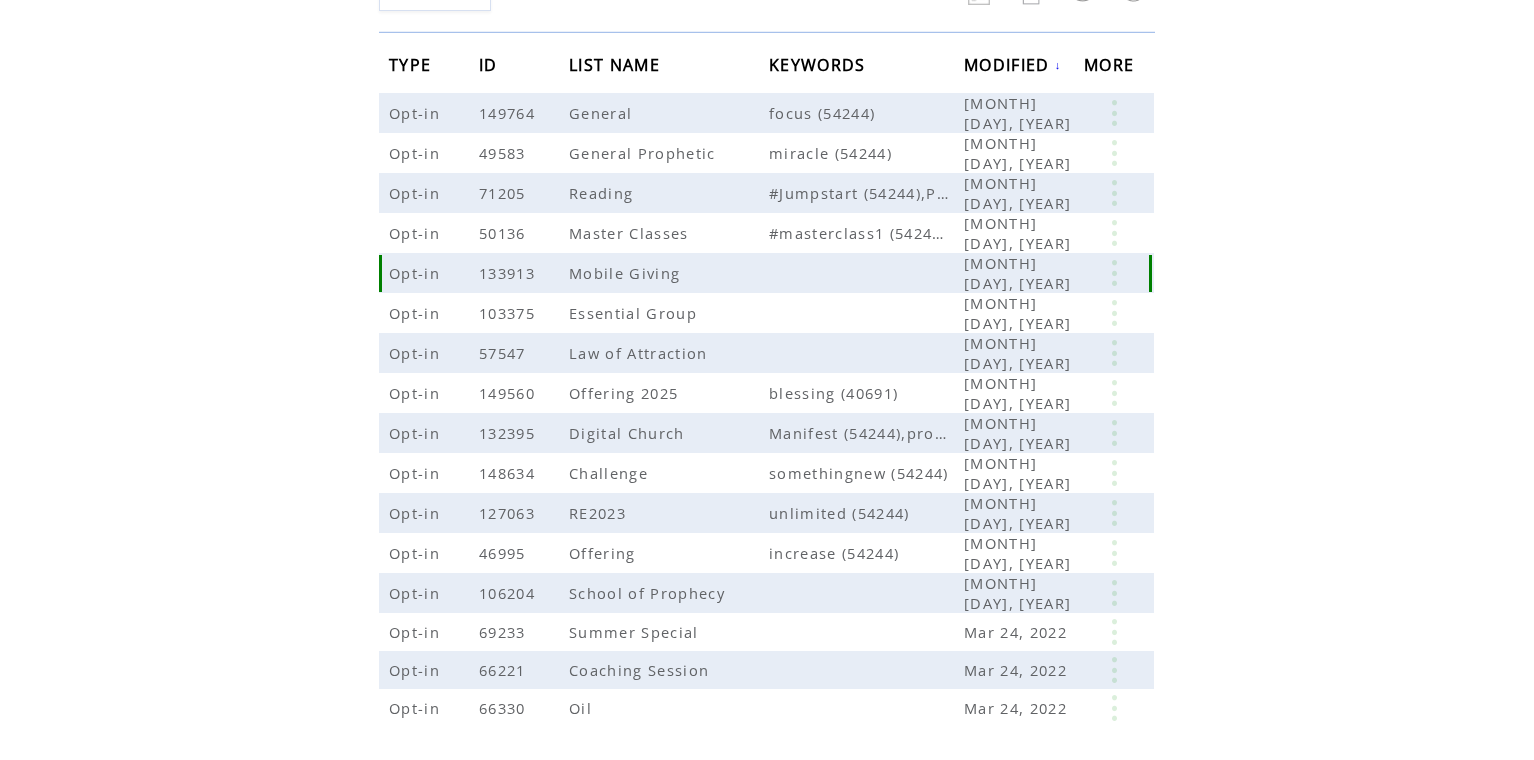 click at bounding box center [1114, 273] 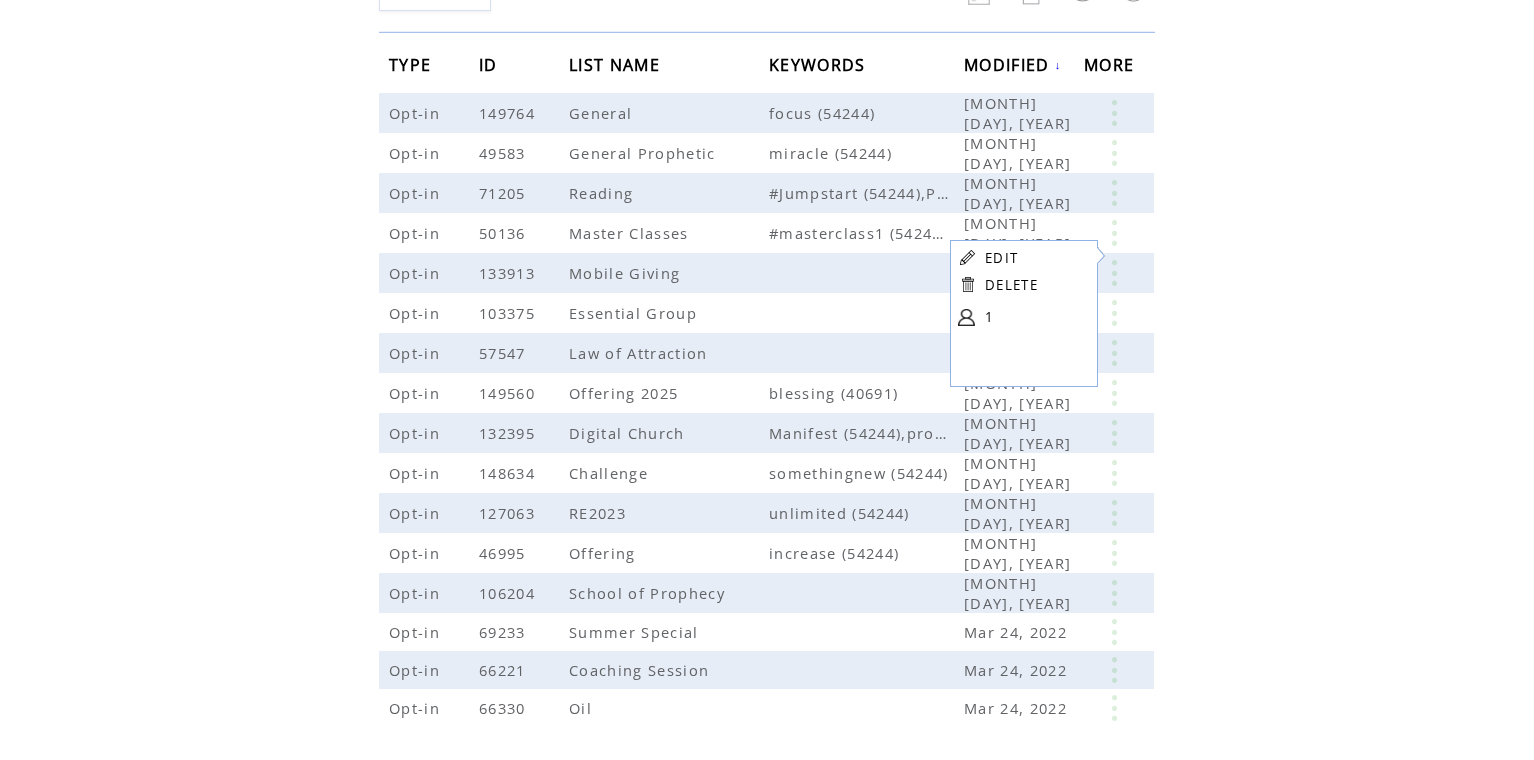 click at bounding box center [967, 257] 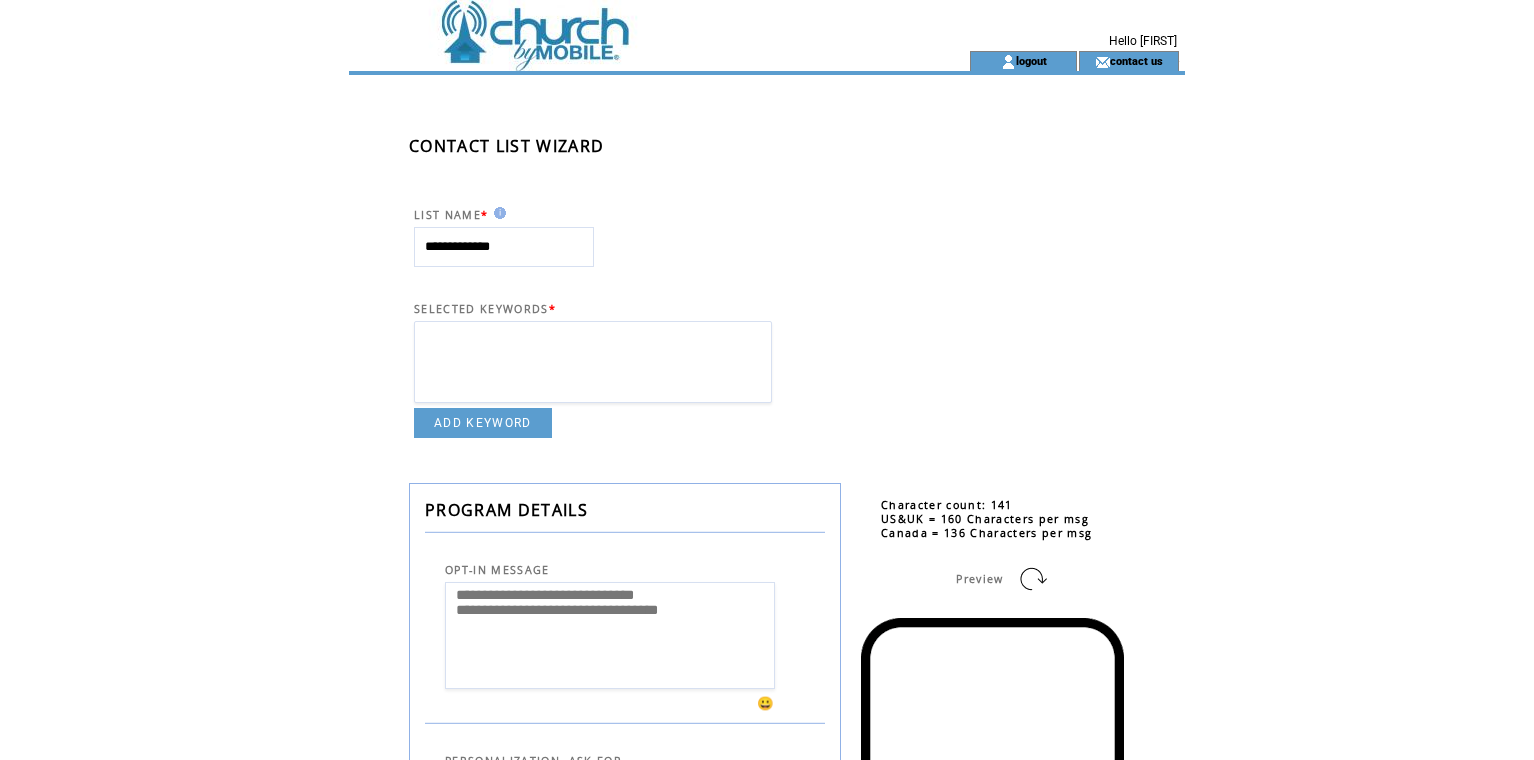 scroll, scrollTop: 0, scrollLeft: 0, axis: both 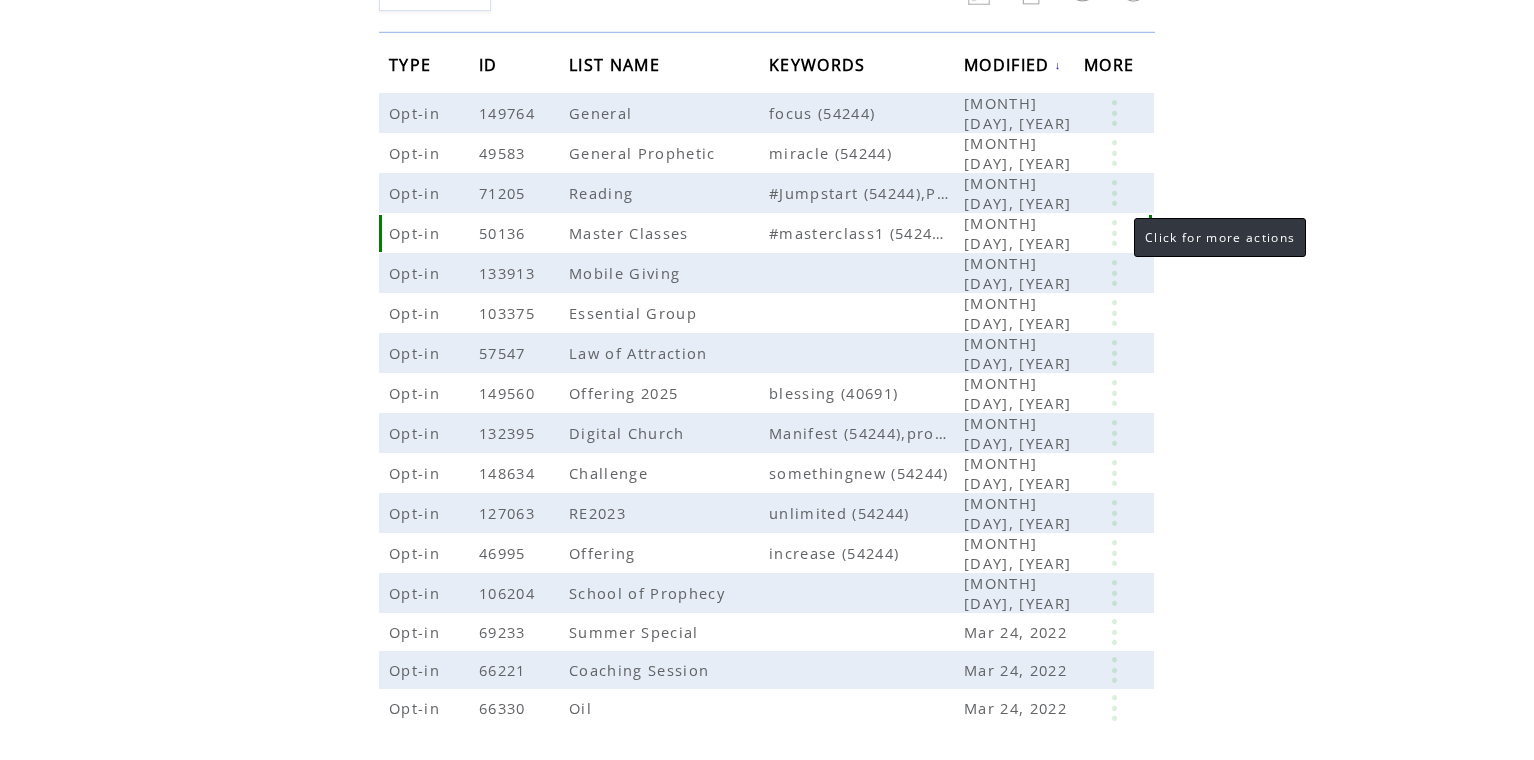 click at bounding box center [1114, 233] 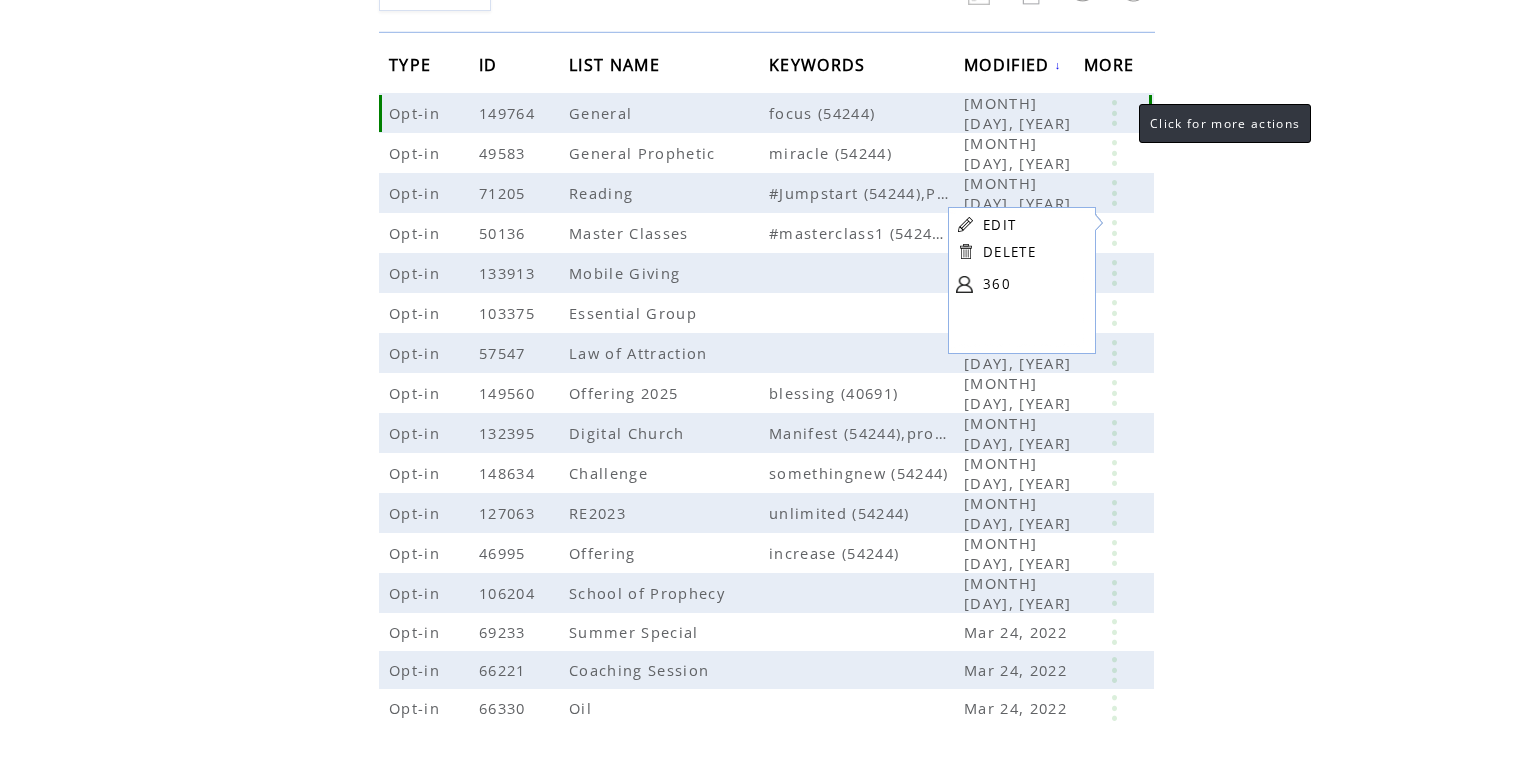 click at bounding box center (1114, 113) 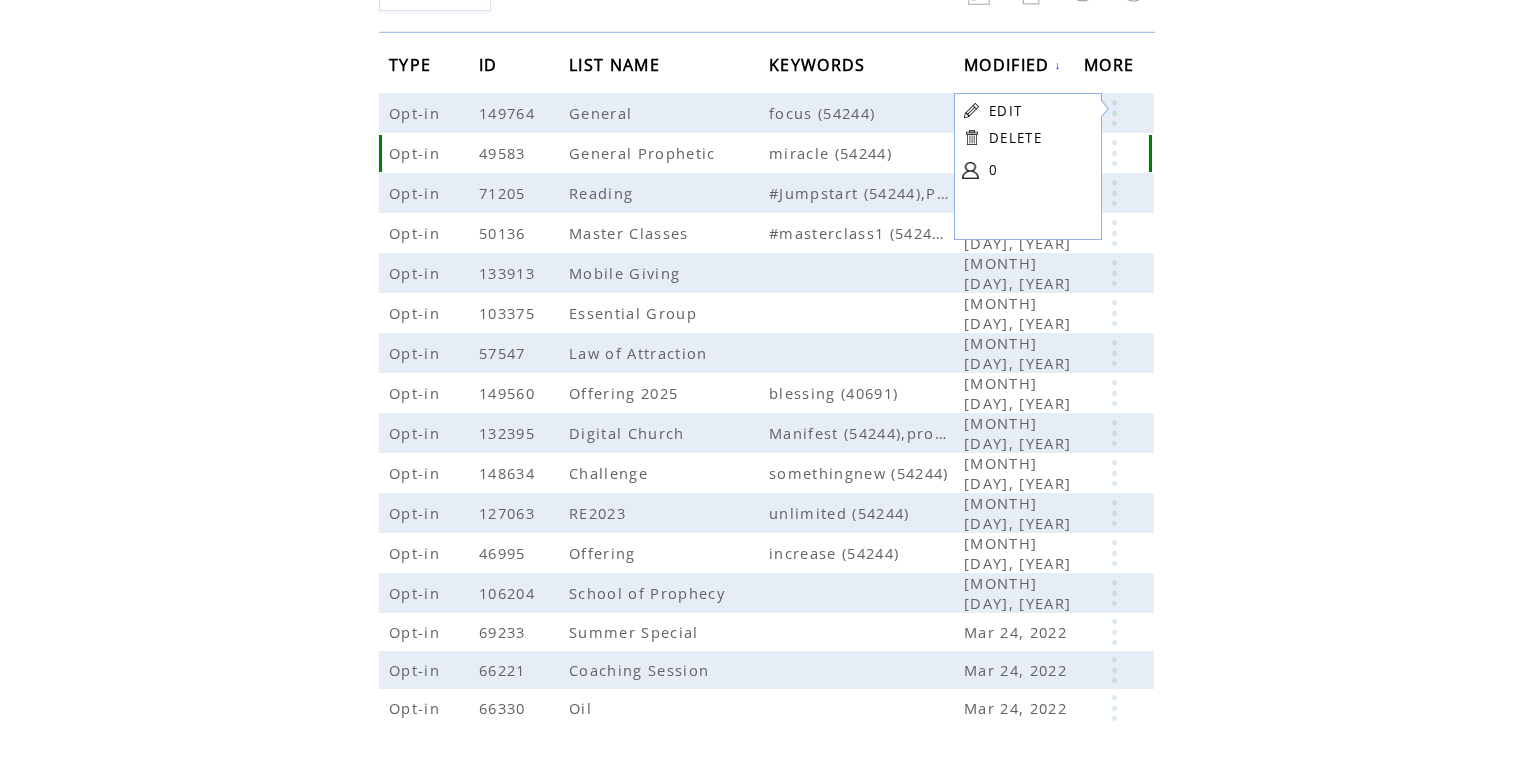 click on "miracle (54244)" at bounding box center (866, 153) 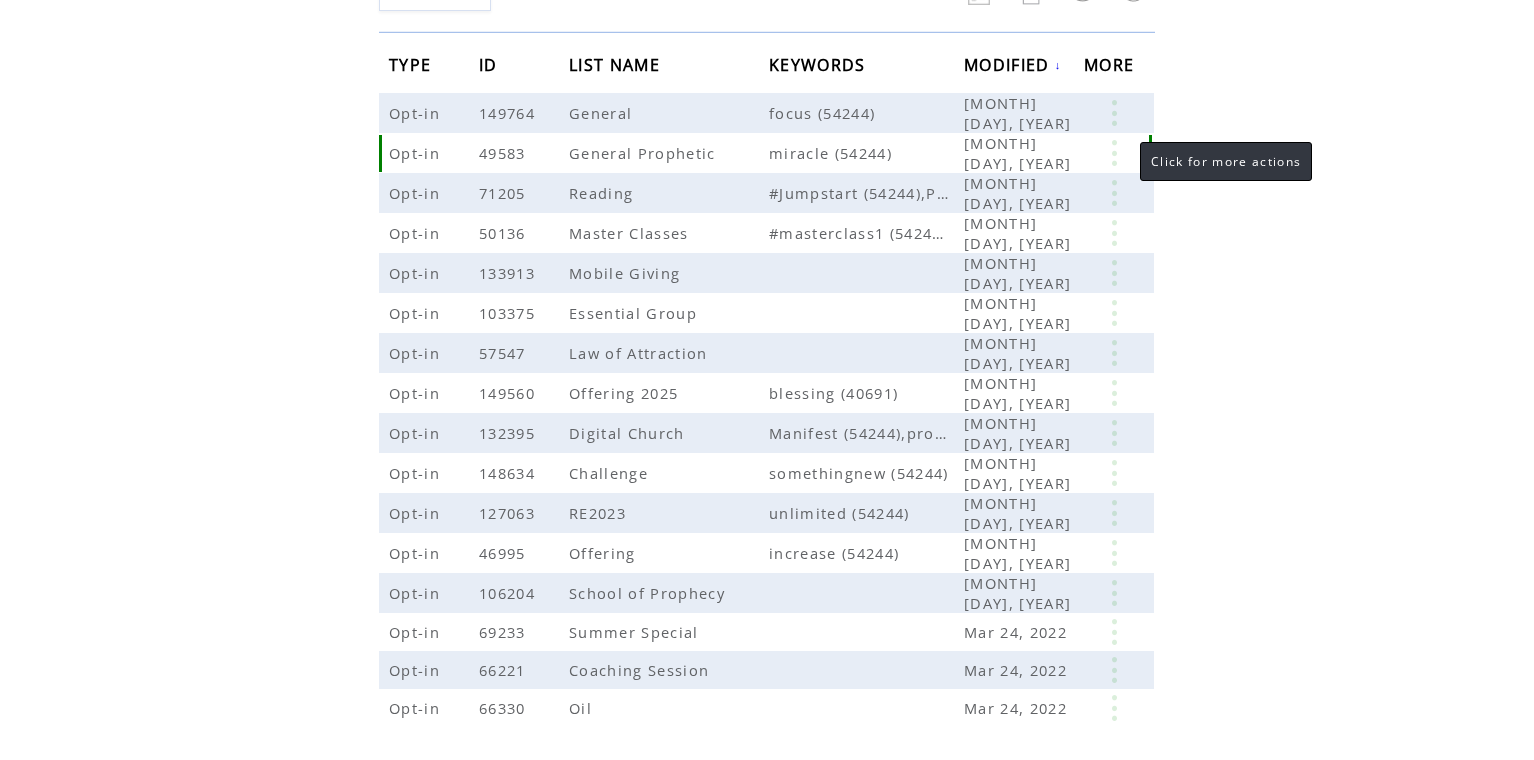 click at bounding box center [1114, 153] 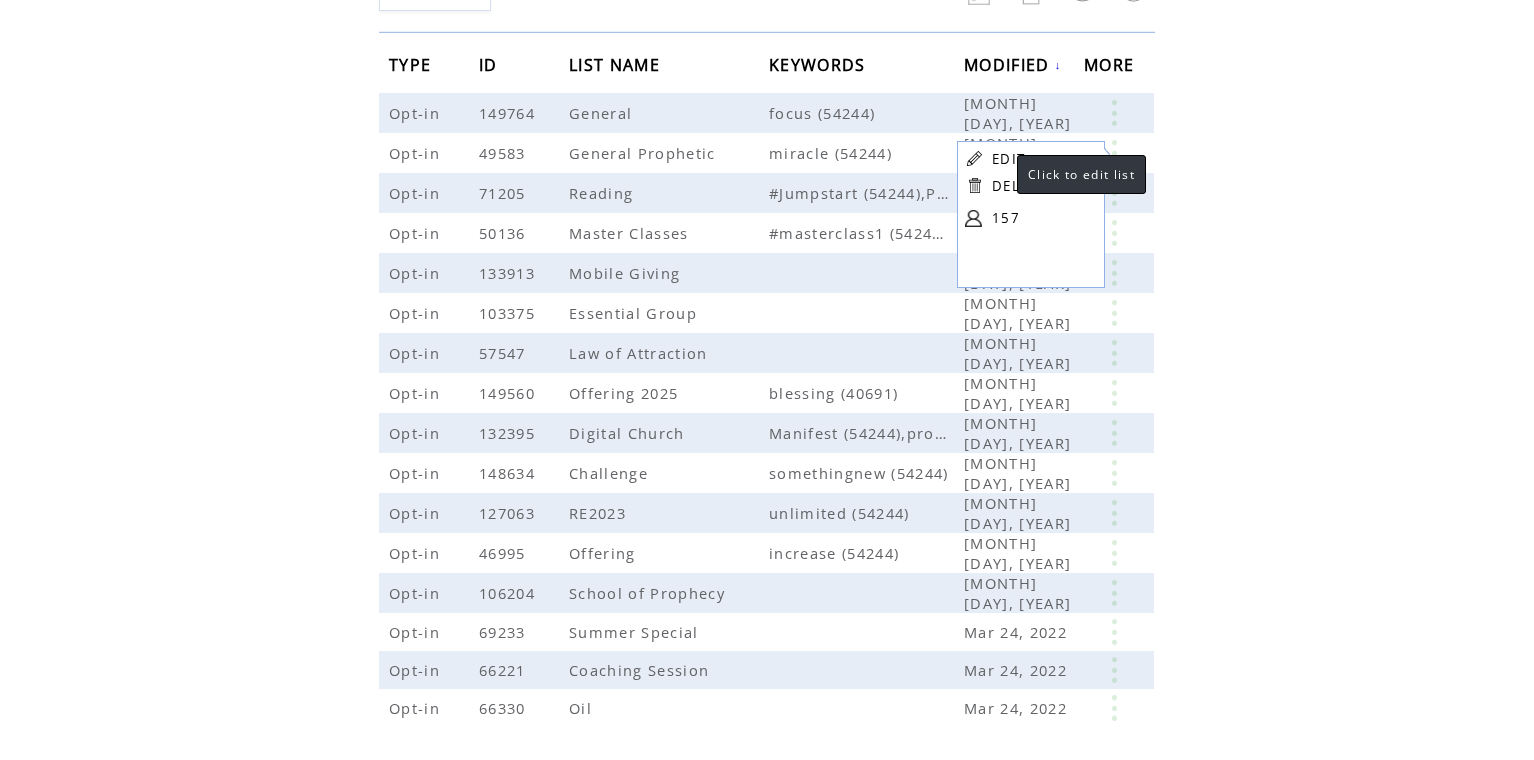 click on "EDIT" at bounding box center [1008, 159] 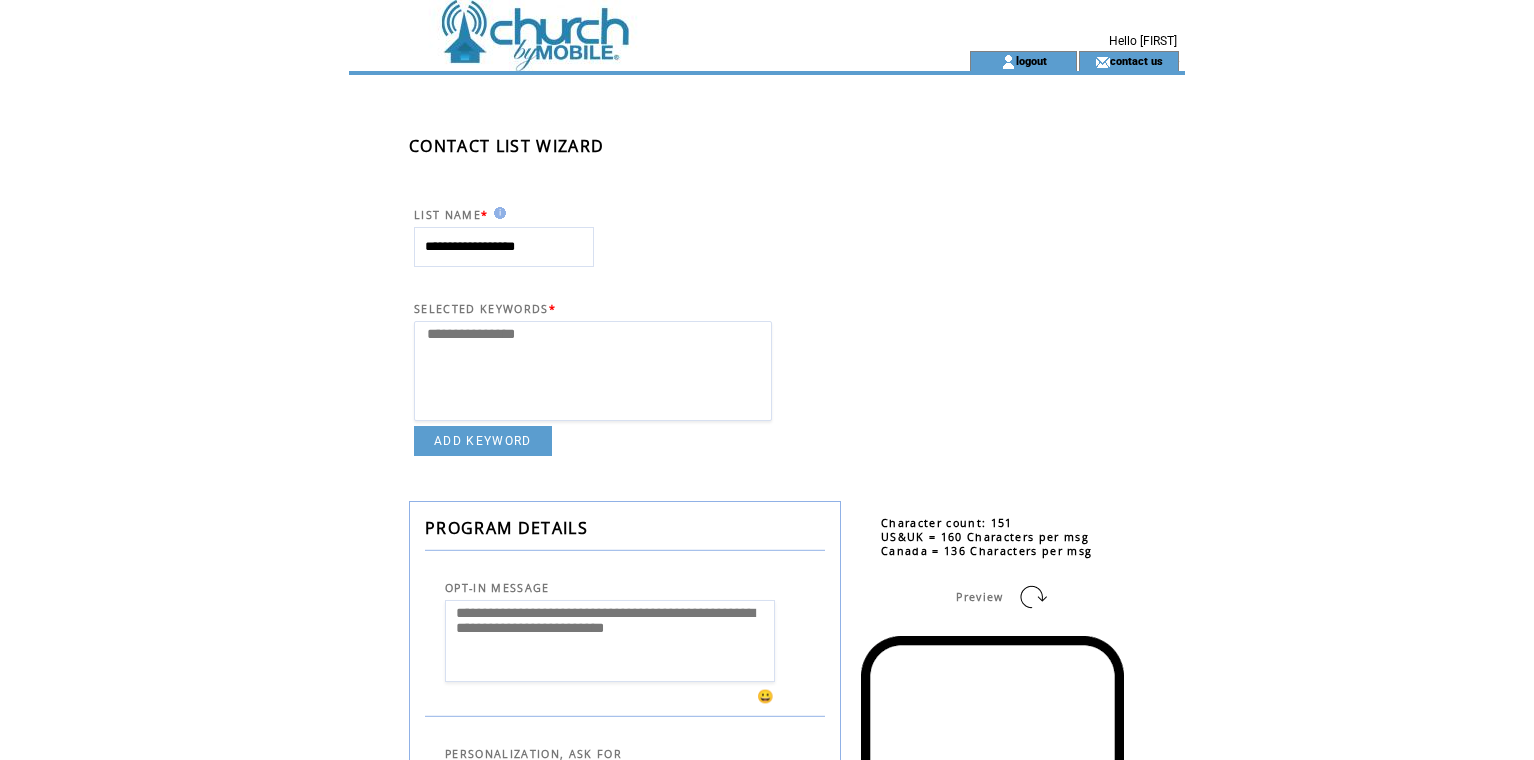 select 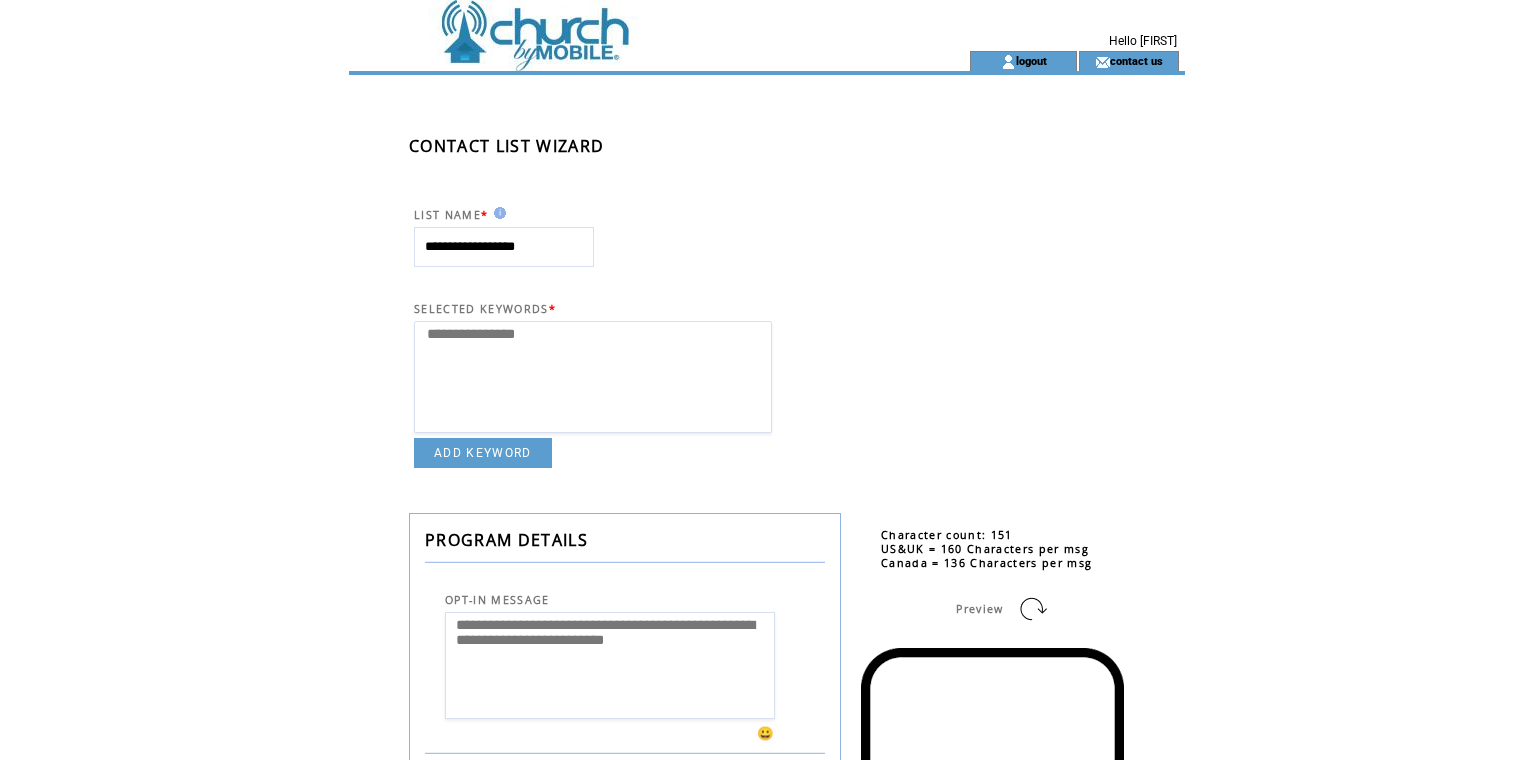 scroll, scrollTop: 0, scrollLeft: 0, axis: both 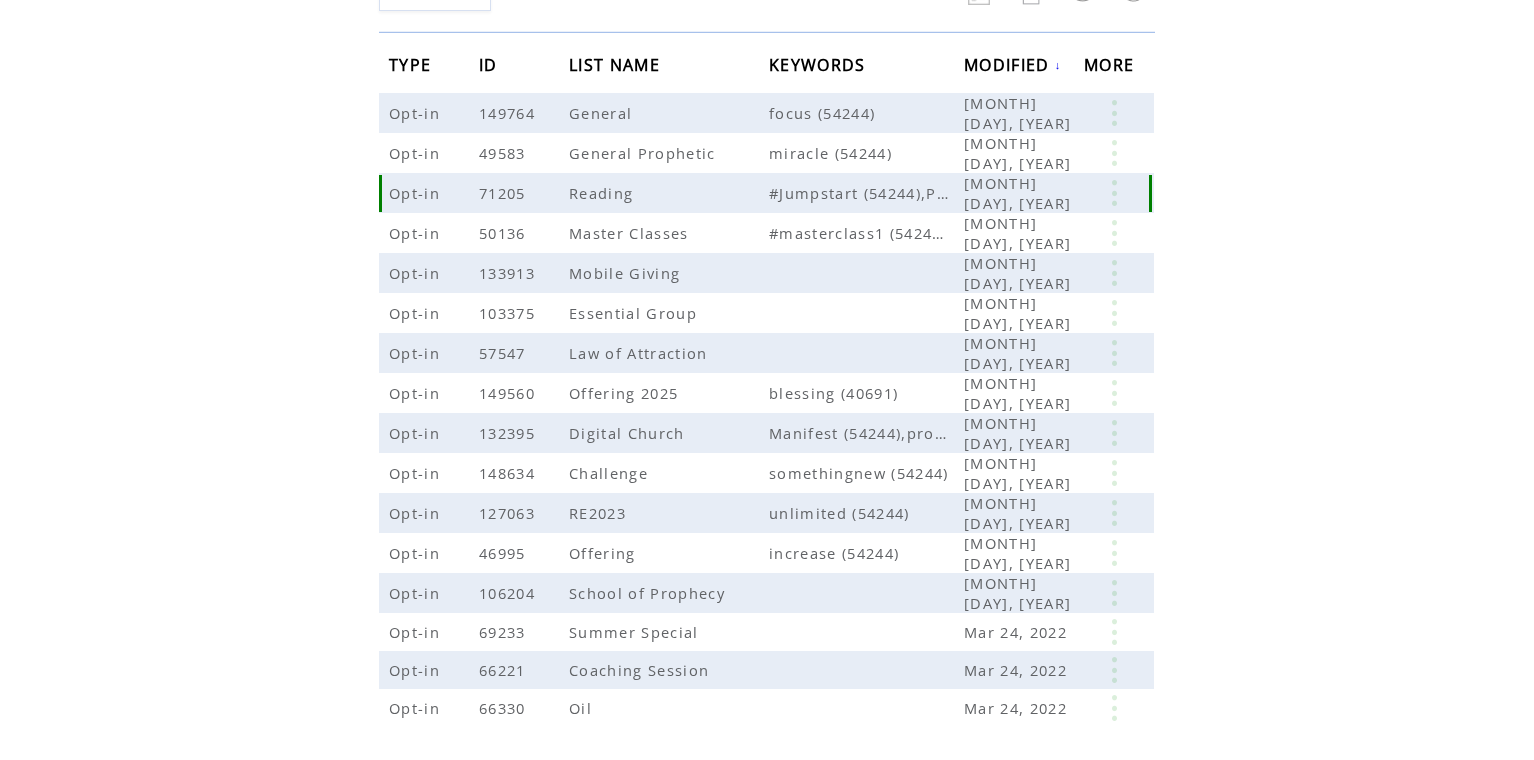 click at bounding box center (1114, 193) 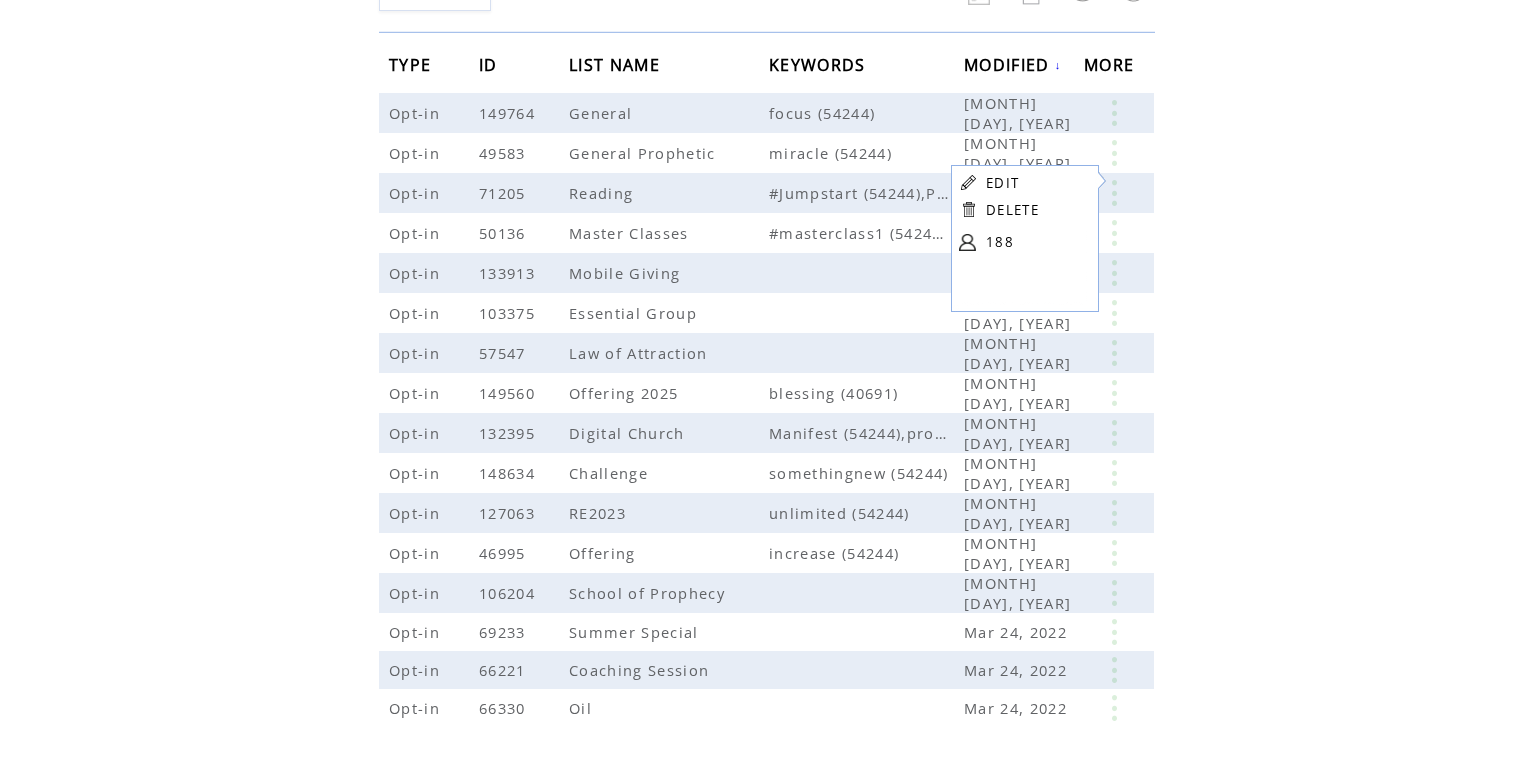 click on "EDIT" at bounding box center (1002, 183) 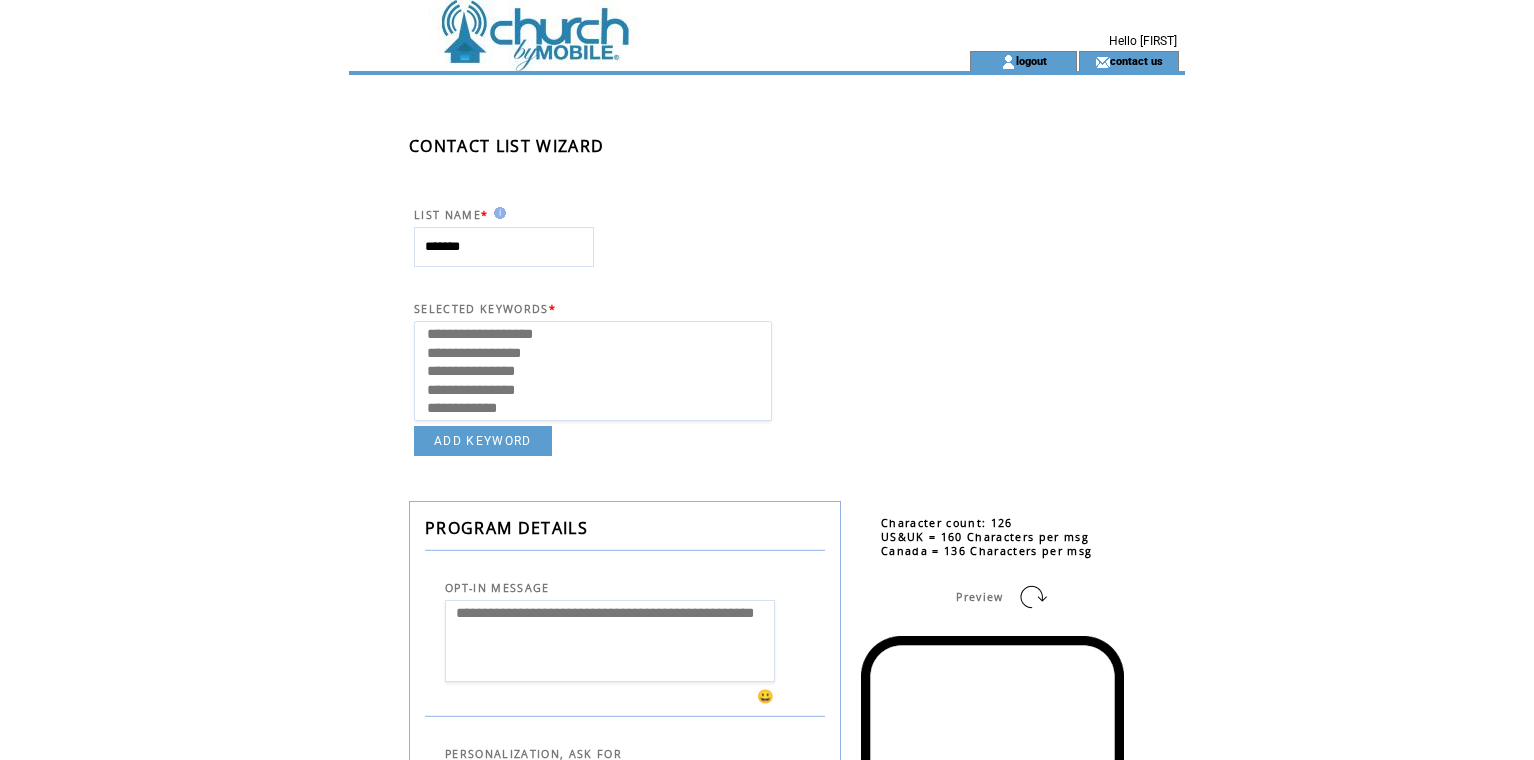 select 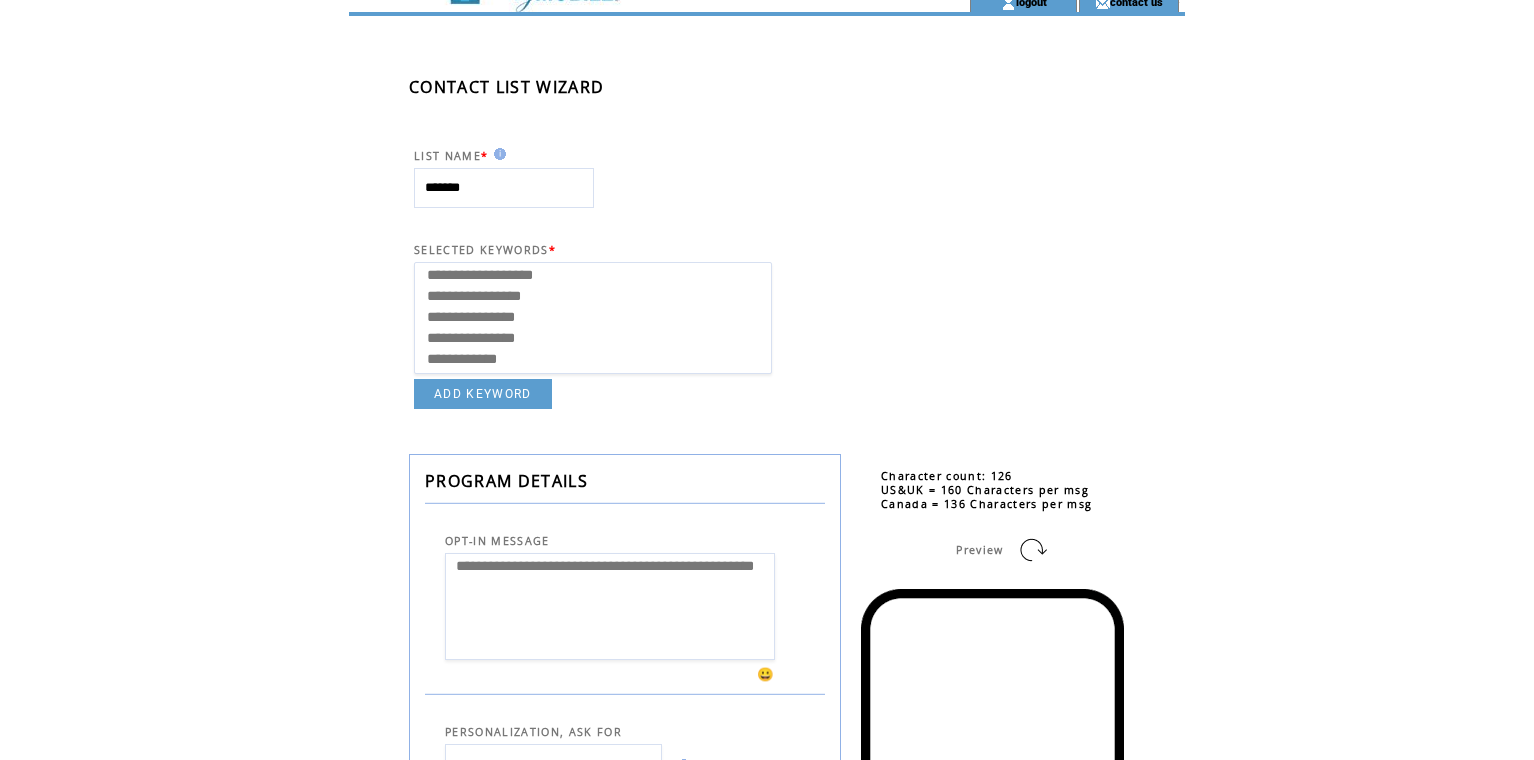 scroll, scrollTop: 55, scrollLeft: 0, axis: vertical 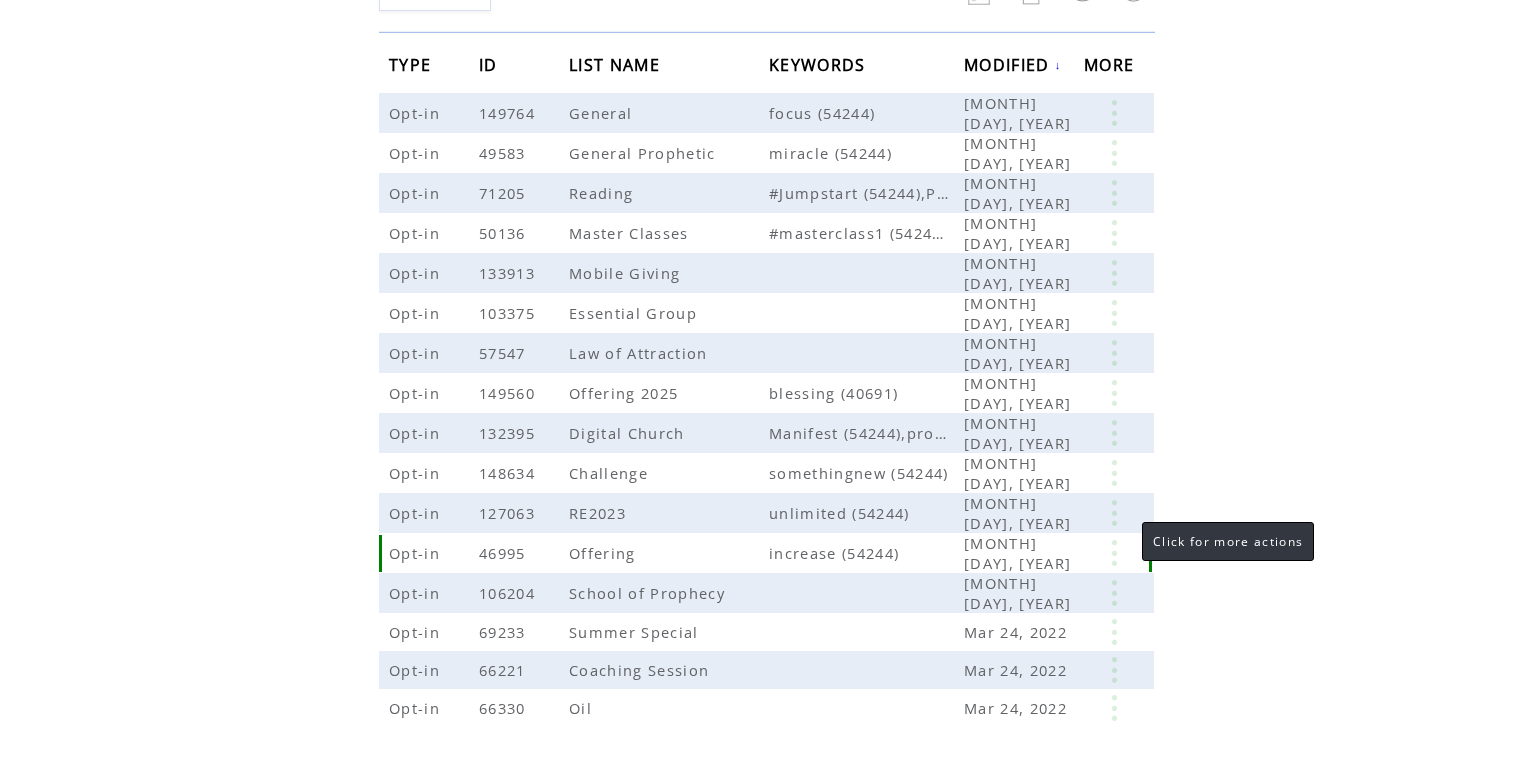 click at bounding box center [1114, 553] 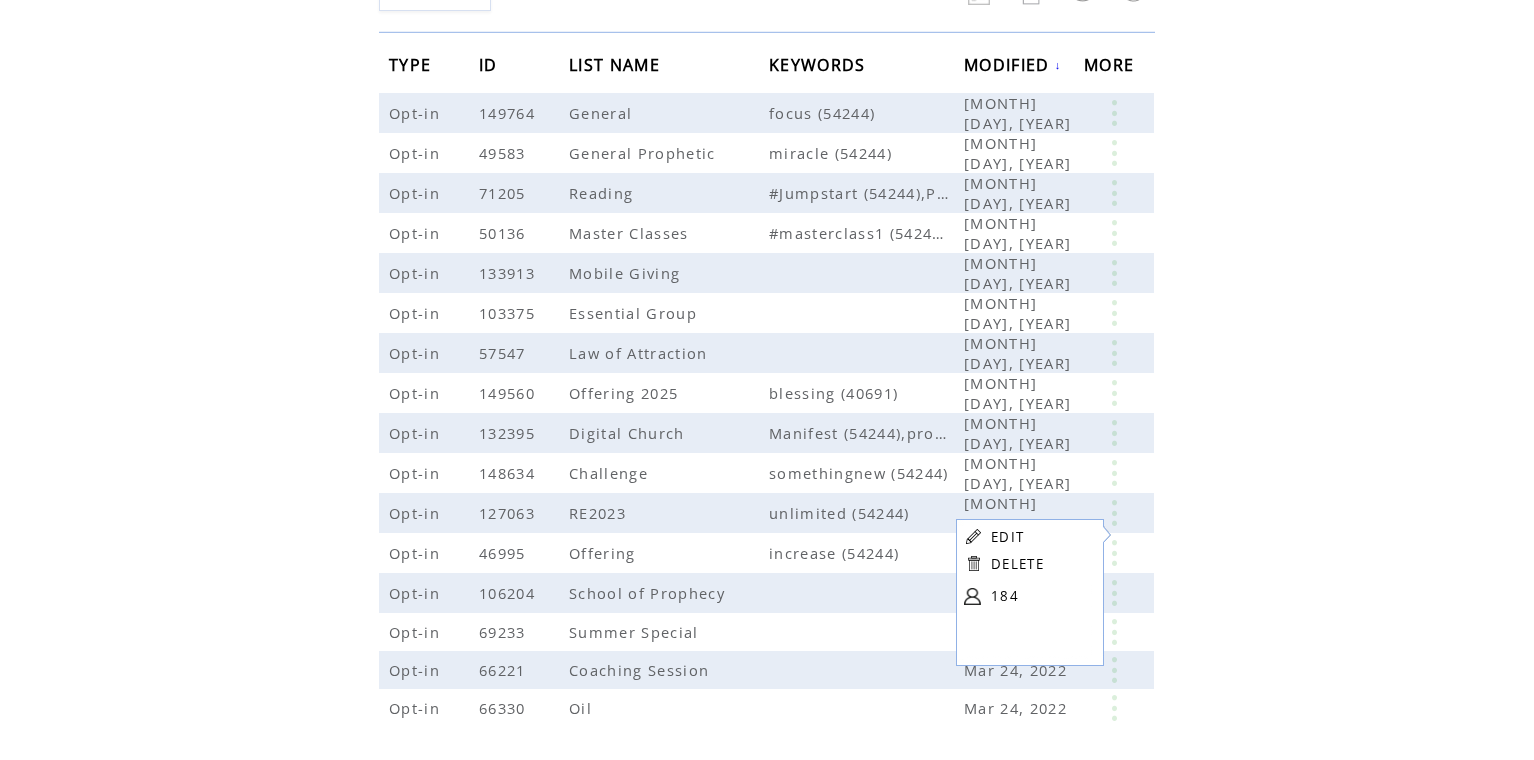 click on "EDIT" at bounding box center [1041, 536] 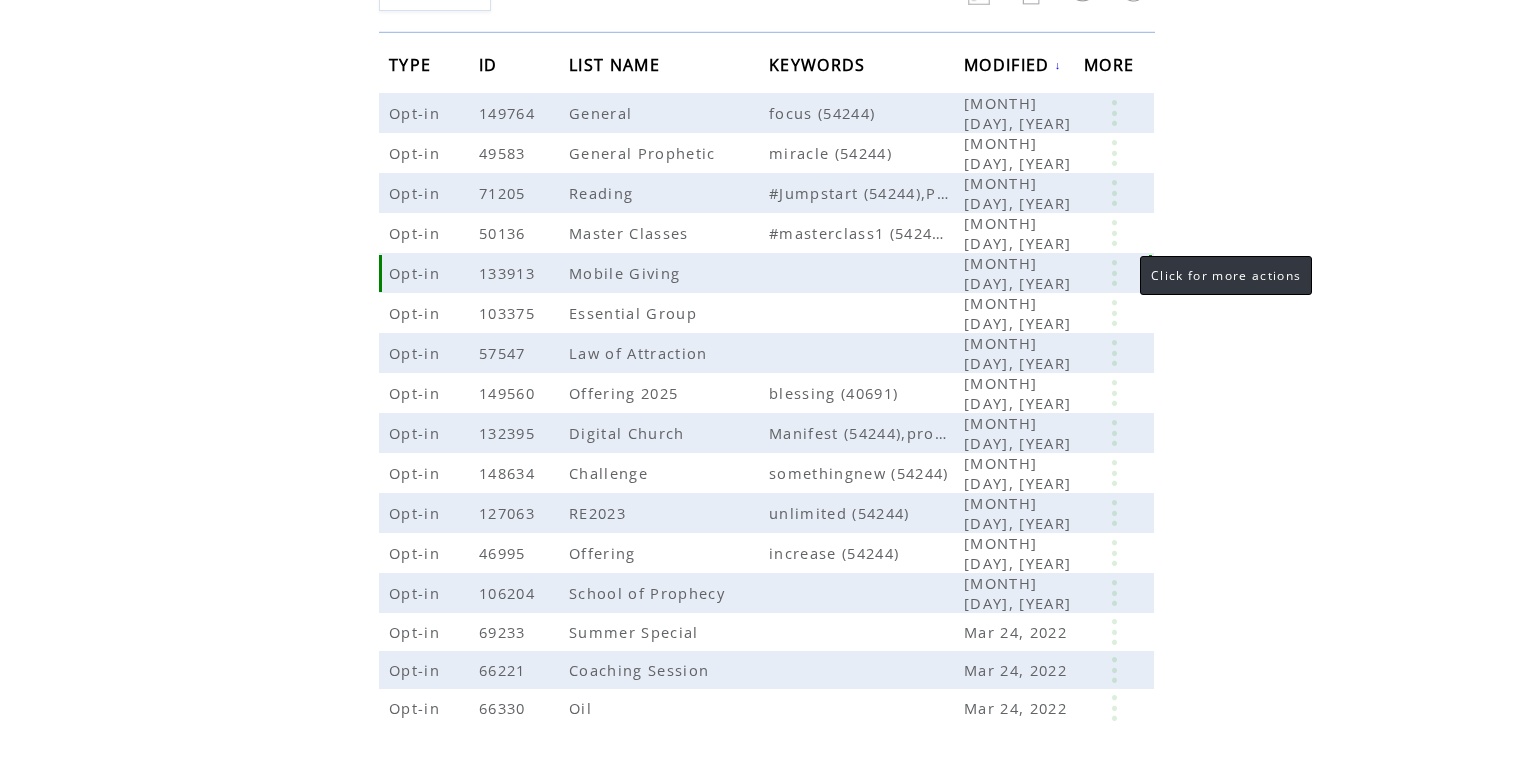 click at bounding box center (1114, 273) 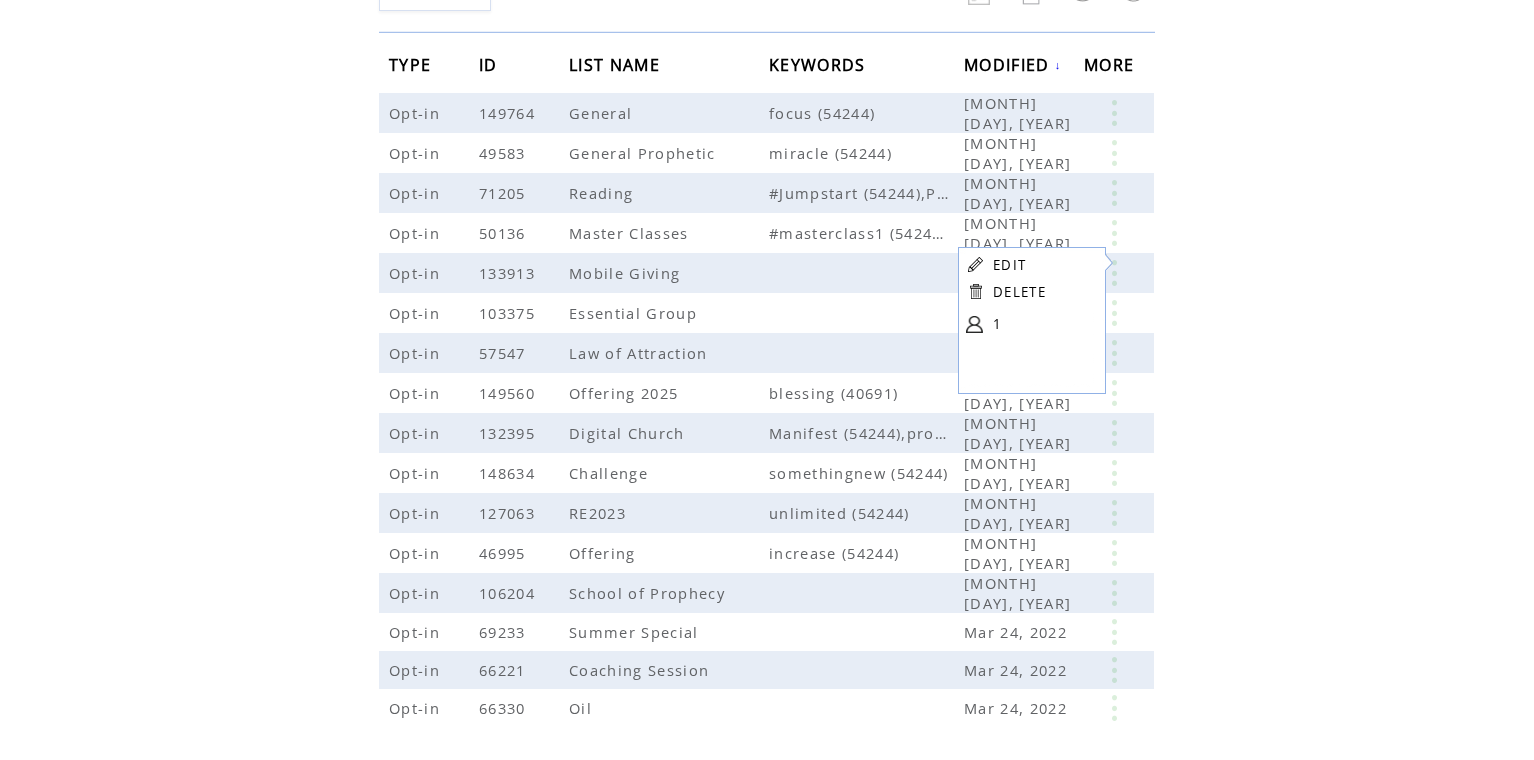 click on "EDIT" at bounding box center [1009, 265] 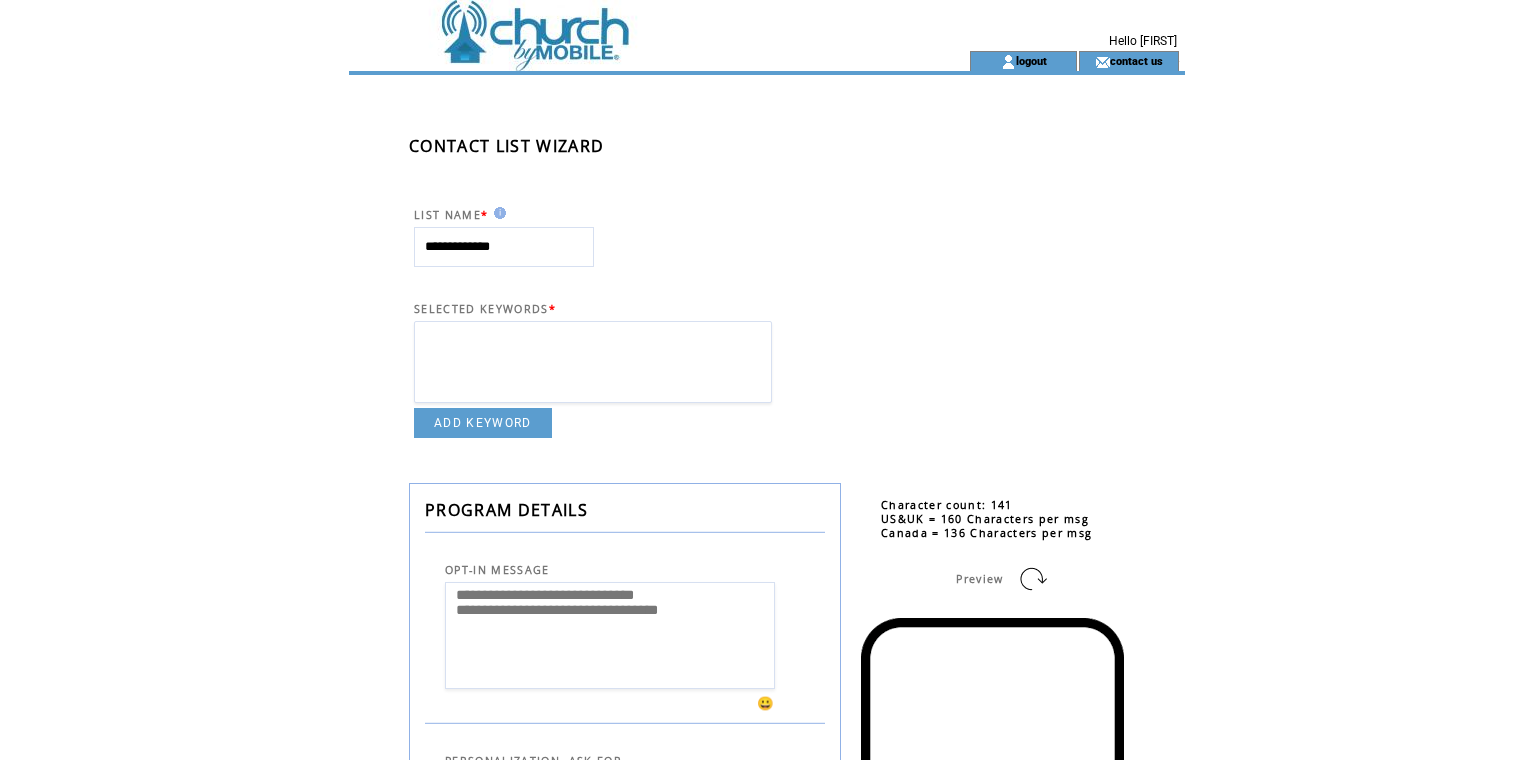 scroll, scrollTop: 0, scrollLeft: 0, axis: both 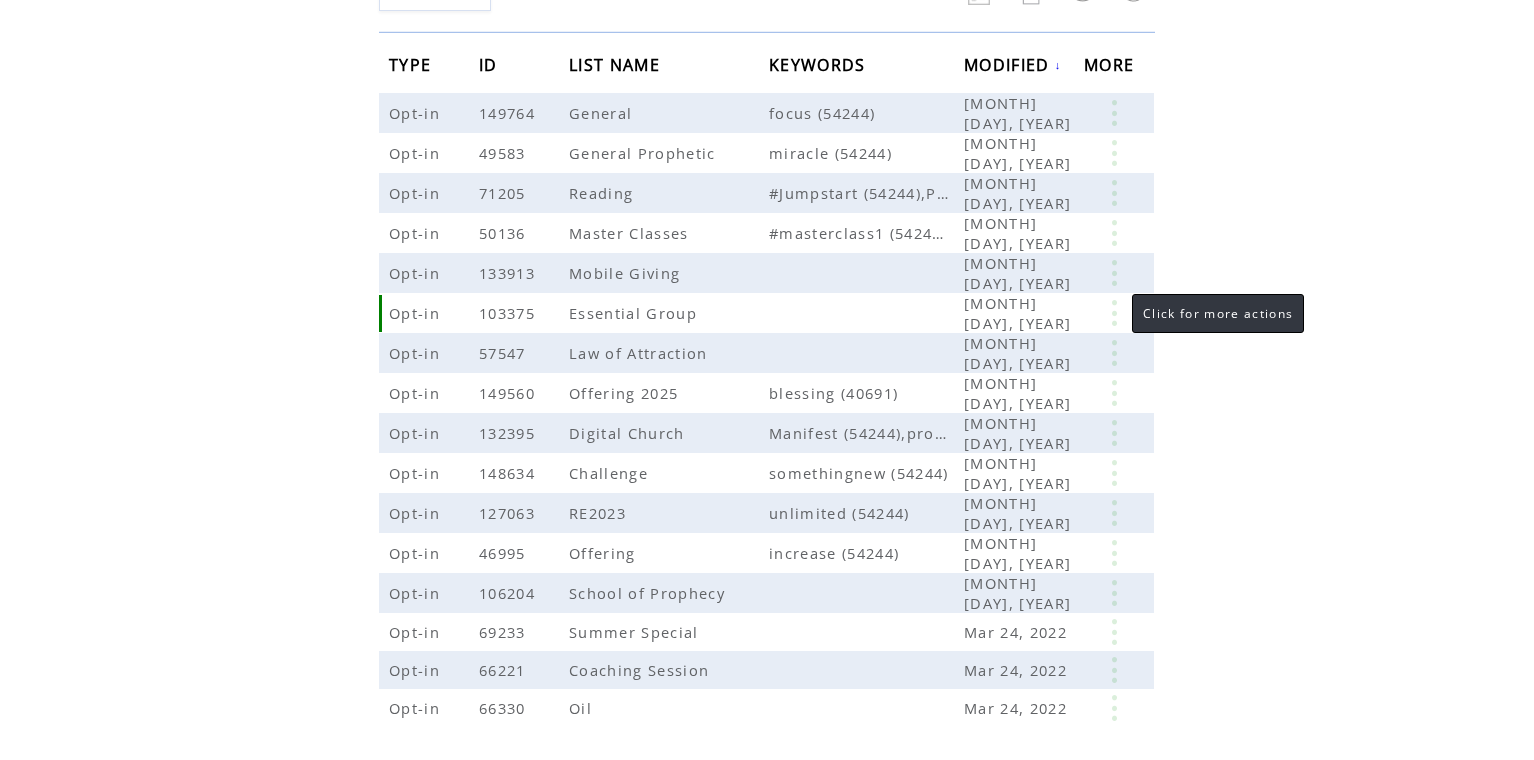 click at bounding box center [1114, 313] 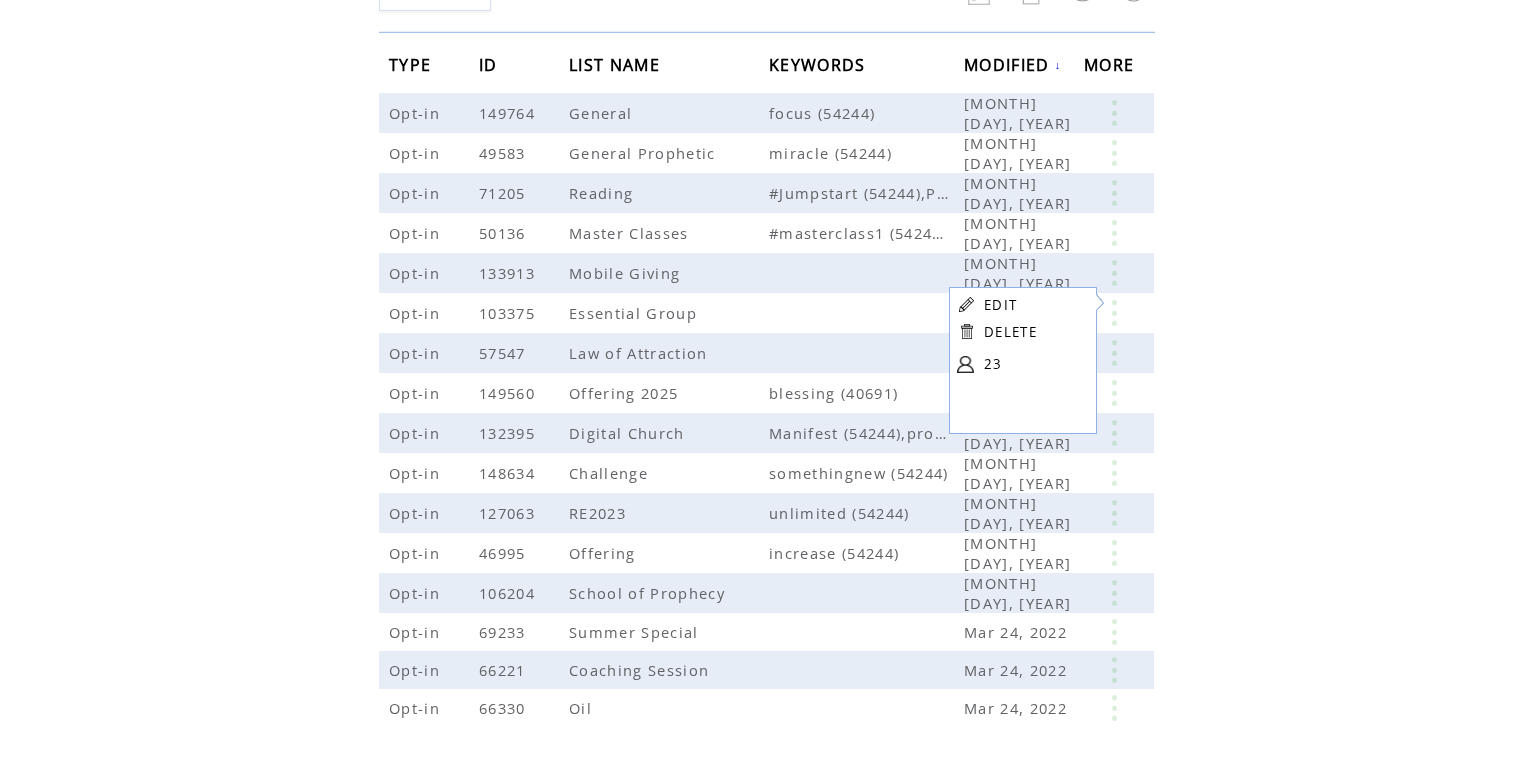 click on "EDIT" at bounding box center [1000, 305] 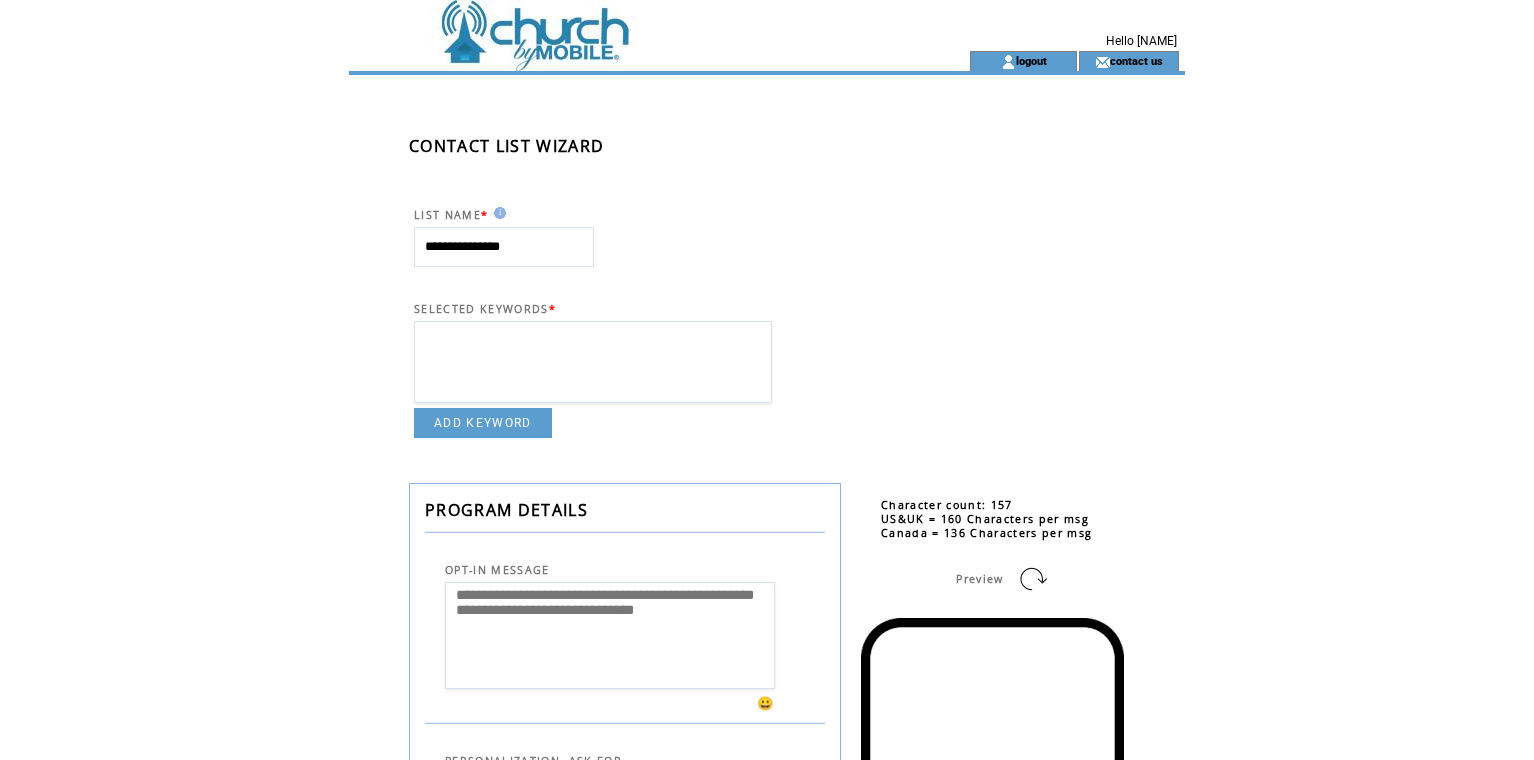 scroll, scrollTop: 0, scrollLeft: 0, axis: both 